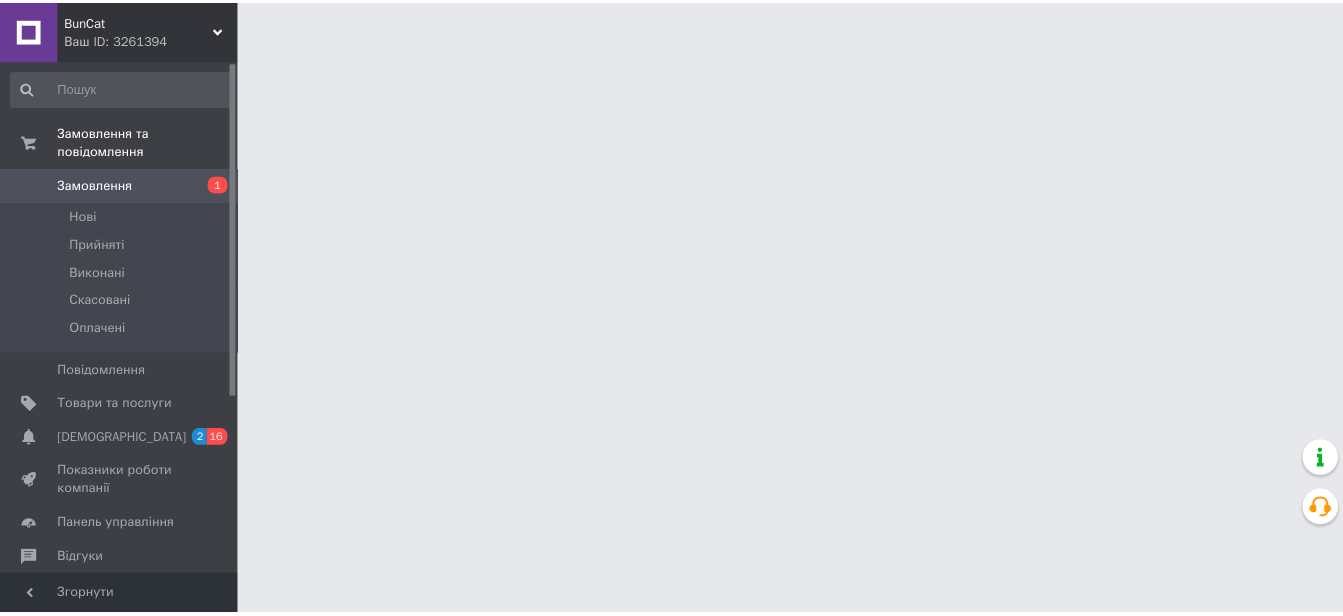 scroll, scrollTop: 0, scrollLeft: 0, axis: both 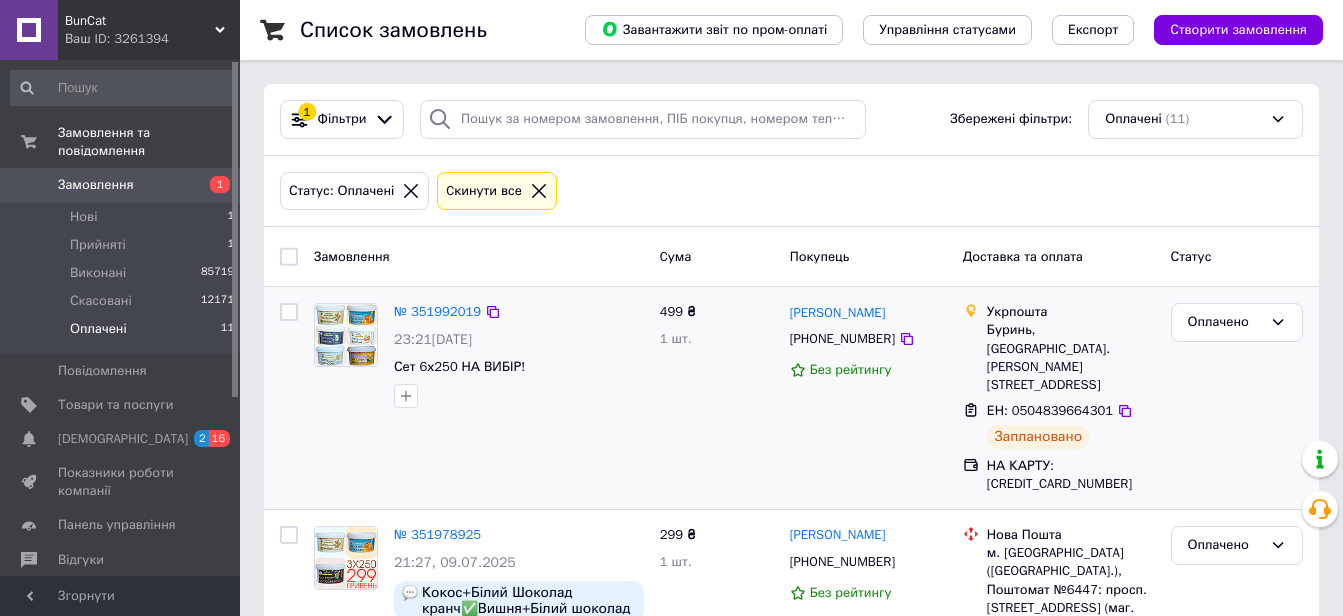click at bounding box center (289, 312) 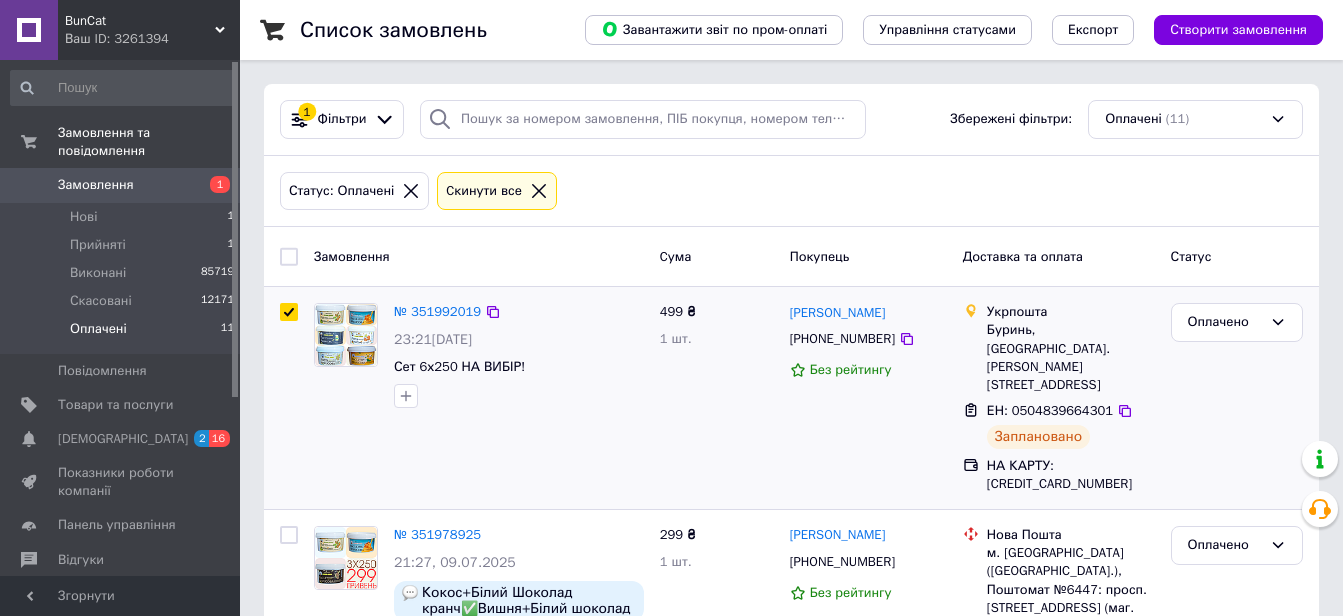 checkbox on "true" 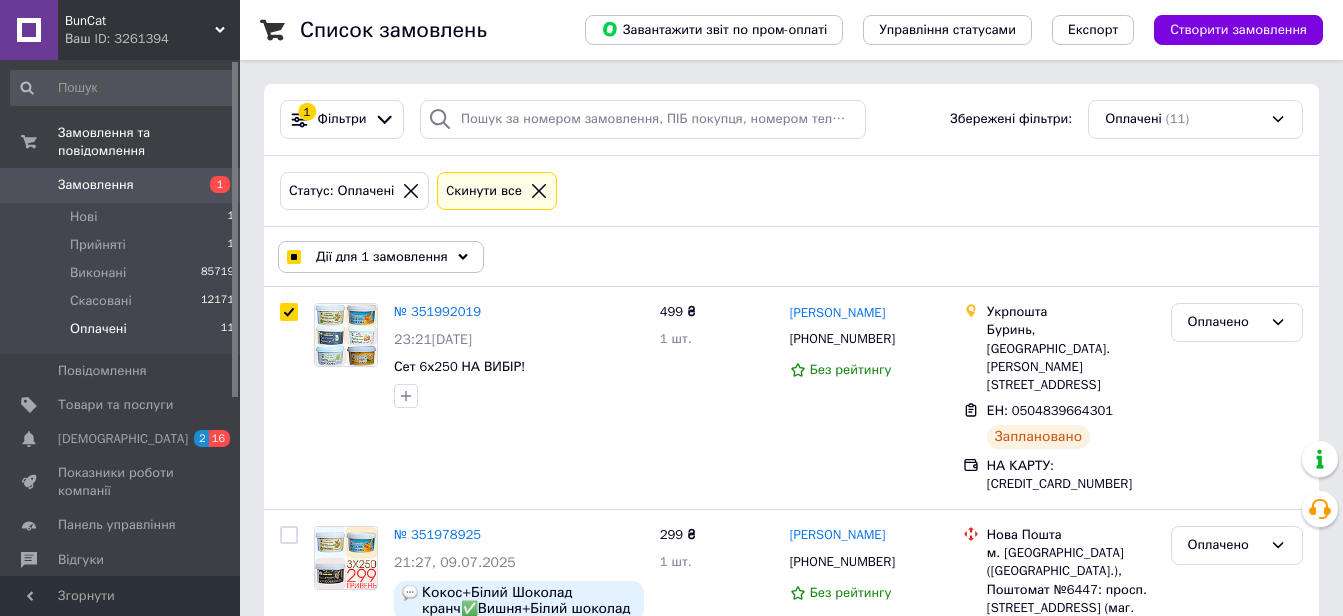 click on "Дії для 1 замовлення" at bounding box center (382, 257) 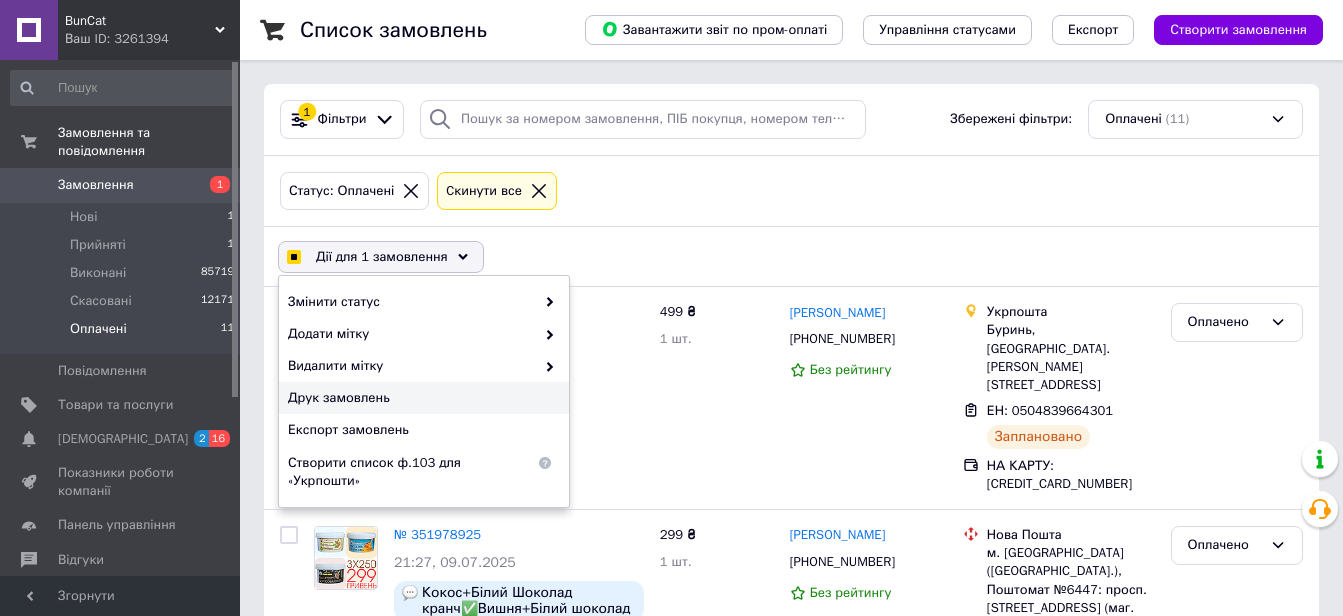 click on "Друк замовлень" at bounding box center (421, 398) 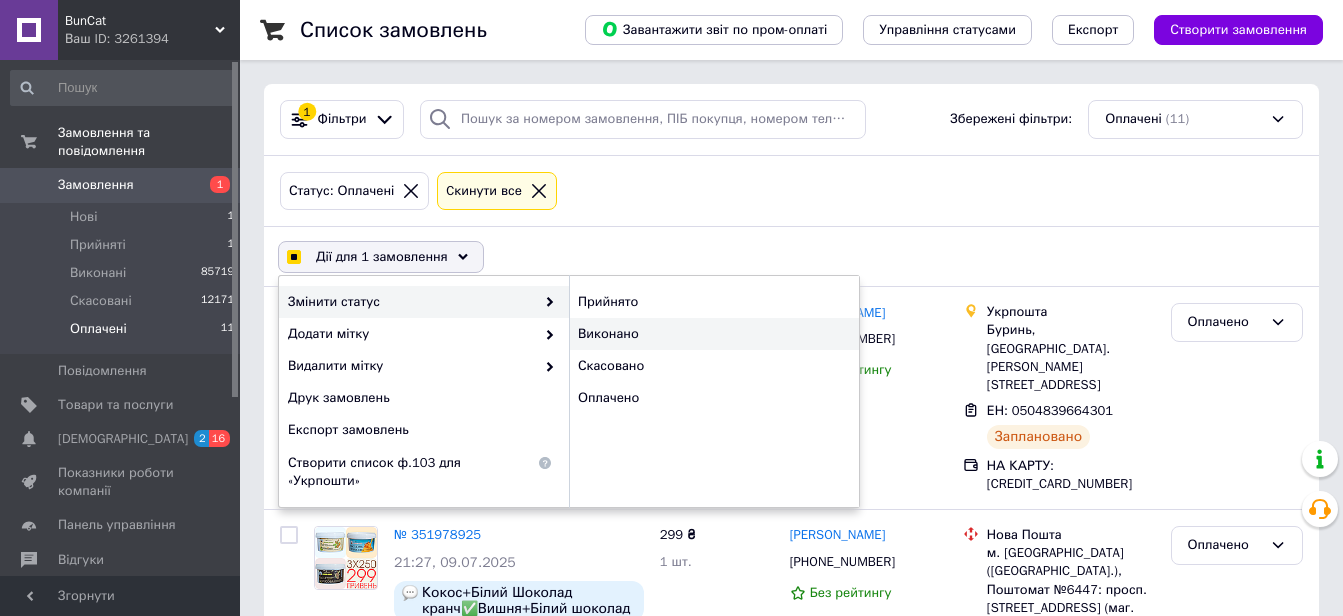 checkbox on "true" 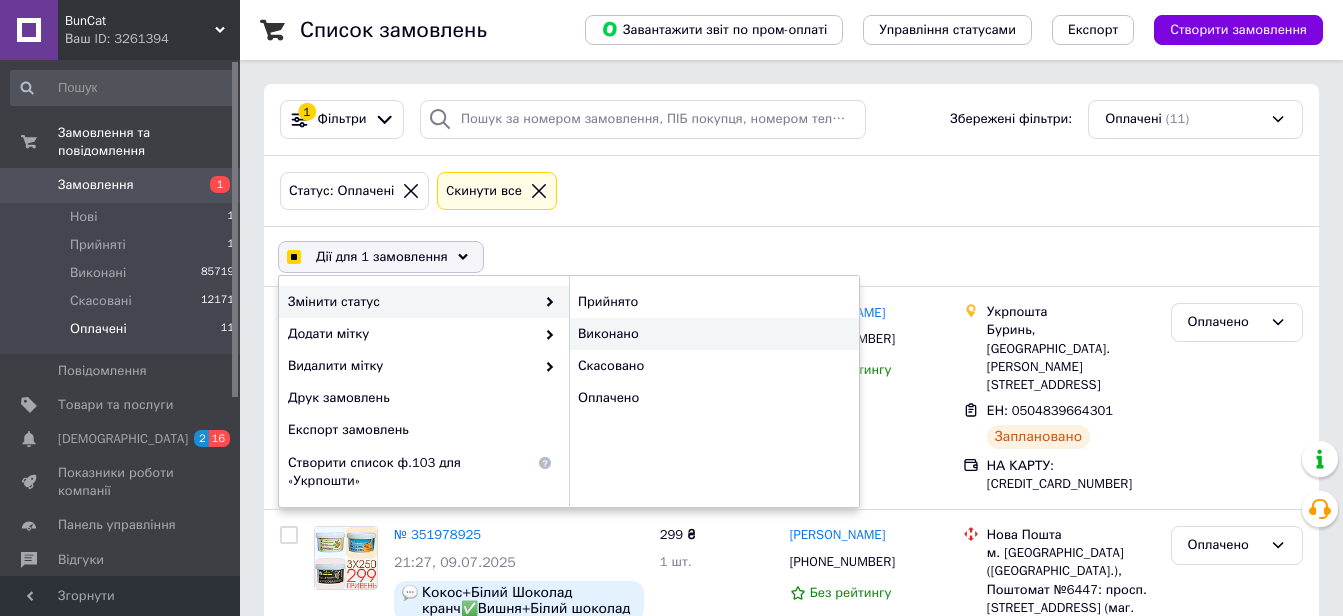 checkbox on "false" 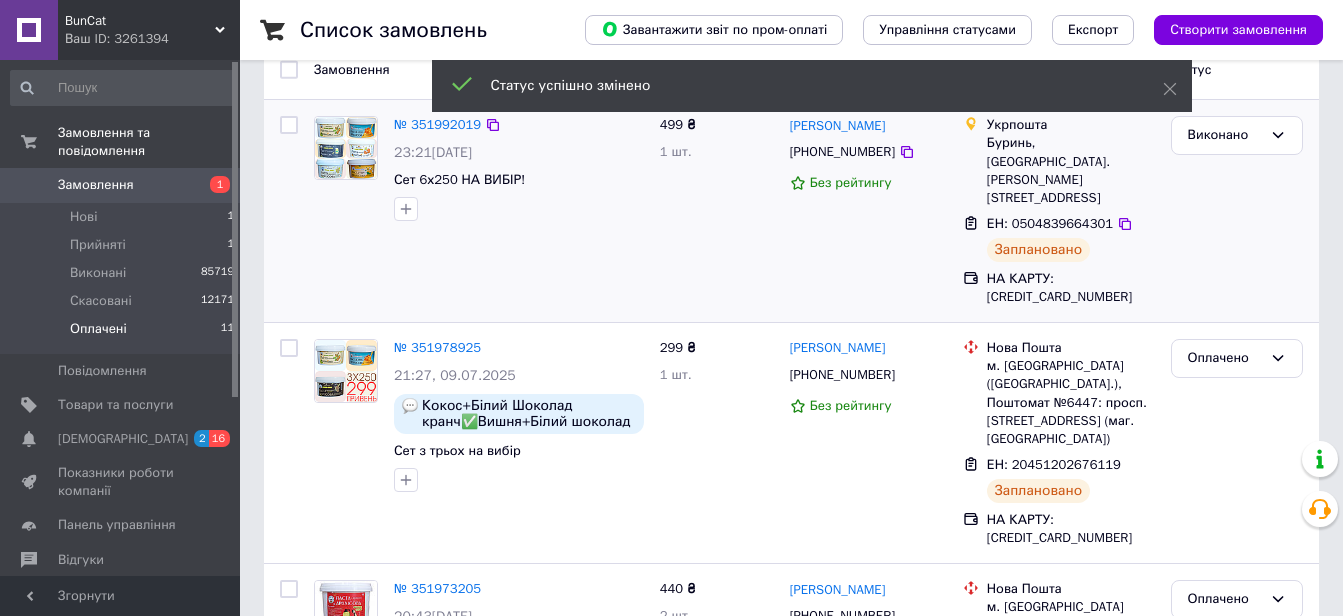 scroll, scrollTop: 300, scrollLeft: 0, axis: vertical 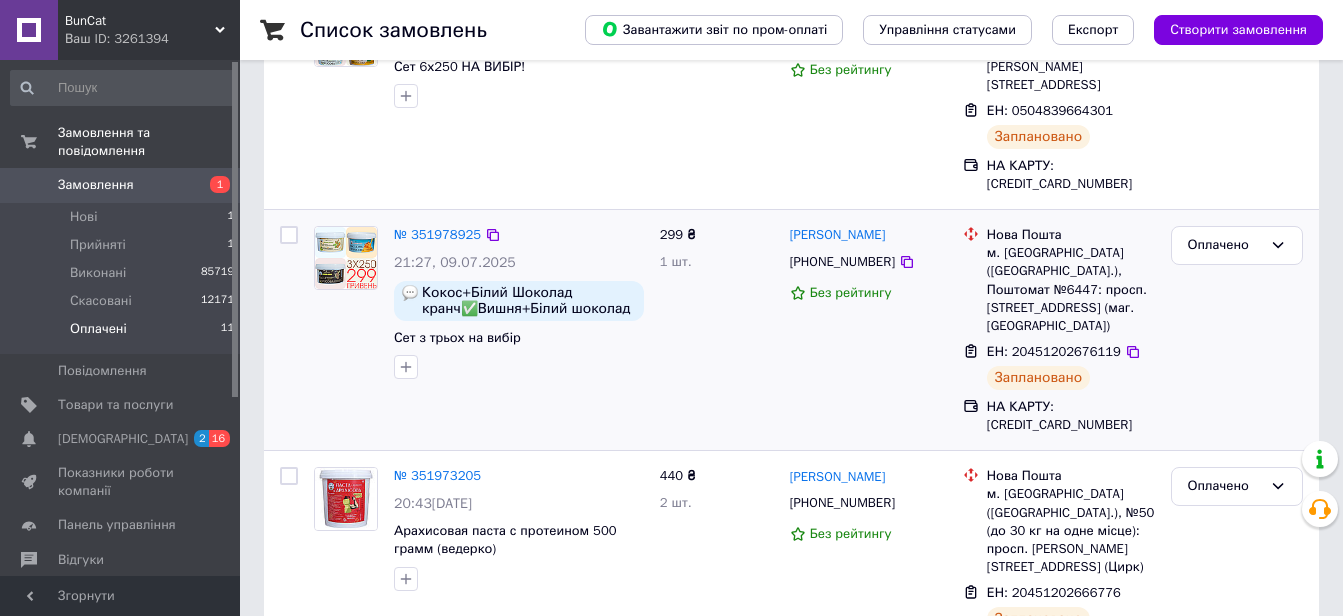 click at bounding box center (289, 235) 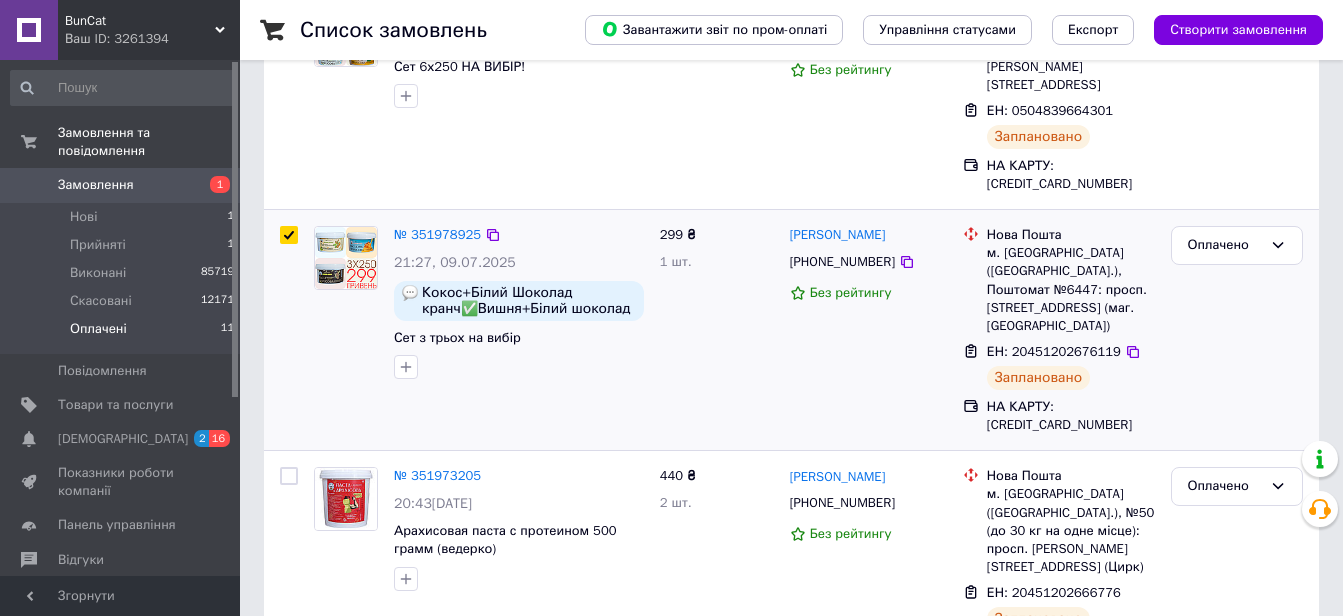 checkbox on "true" 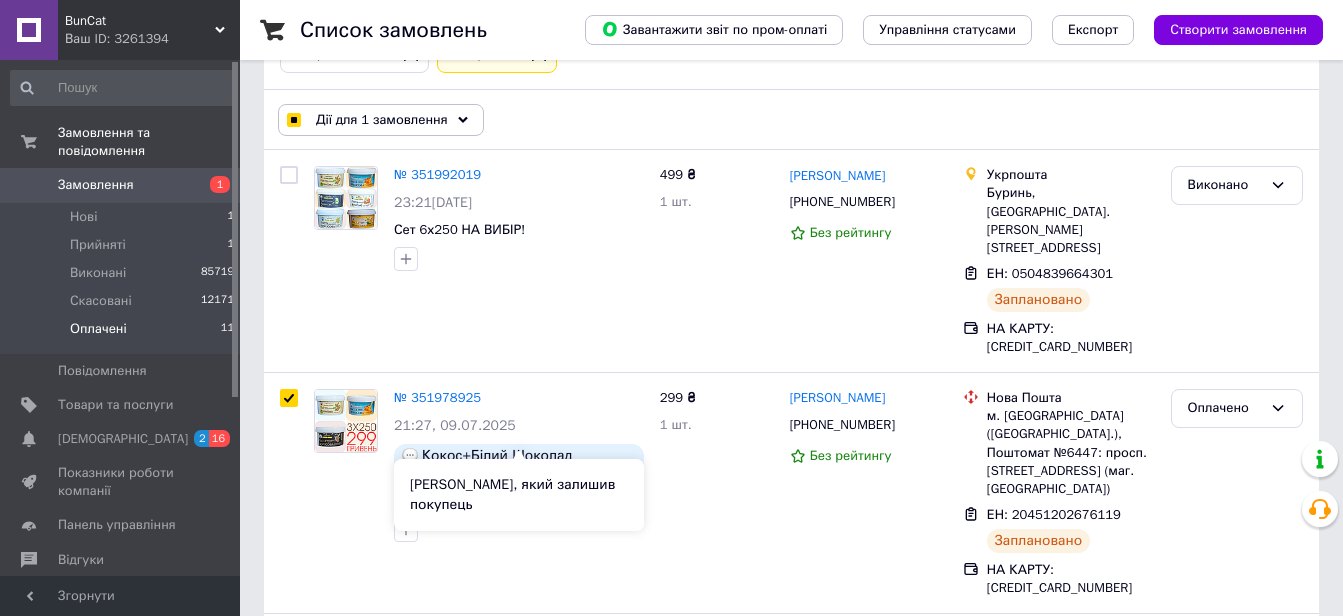 scroll, scrollTop: 100, scrollLeft: 0, axis: vertical 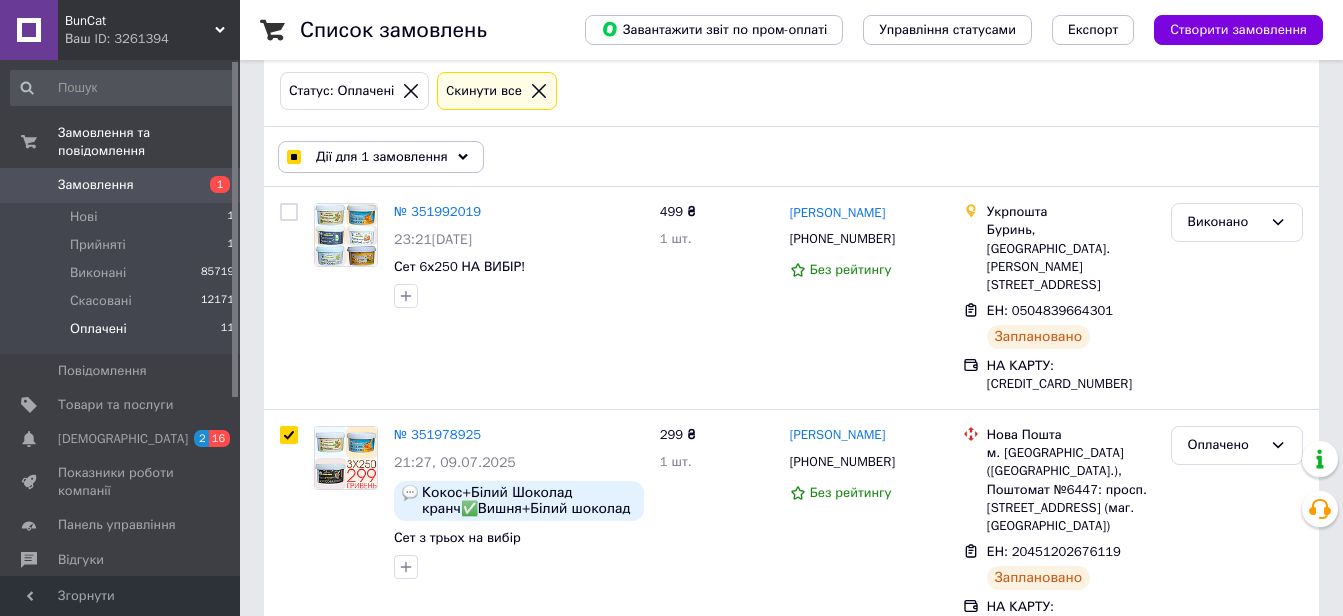 click on "Дії для 1 замовлення" at bounding box center (381, 157) 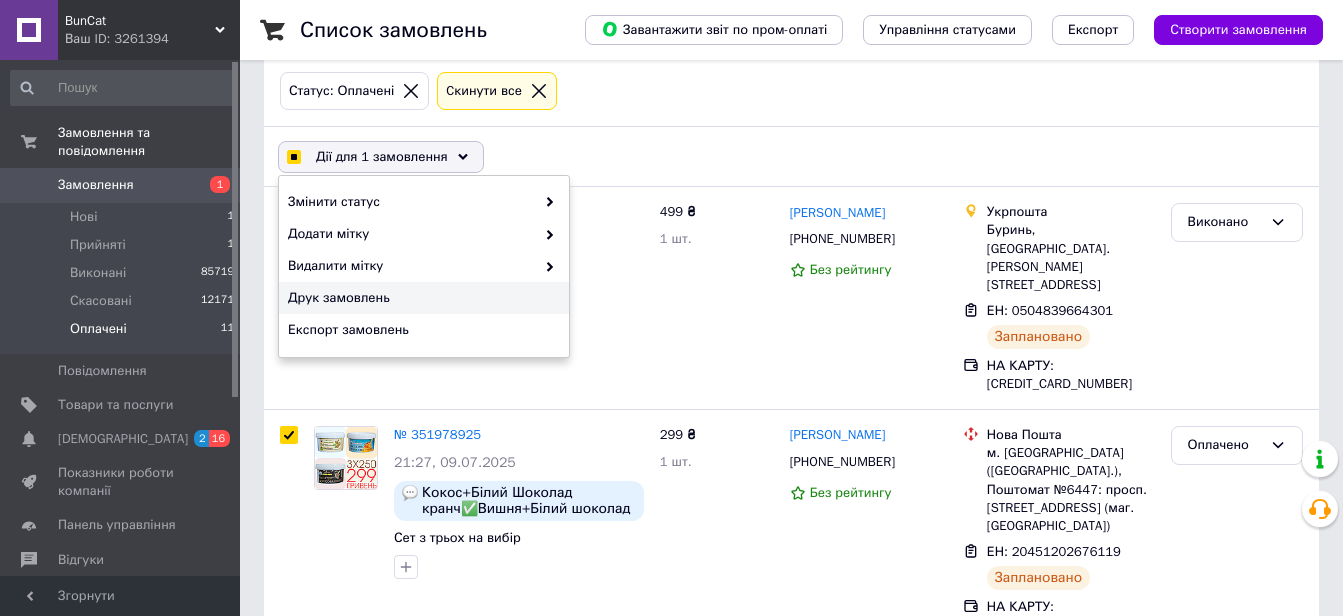 click on "Друк замовлень" at bounding box center [421, 298] 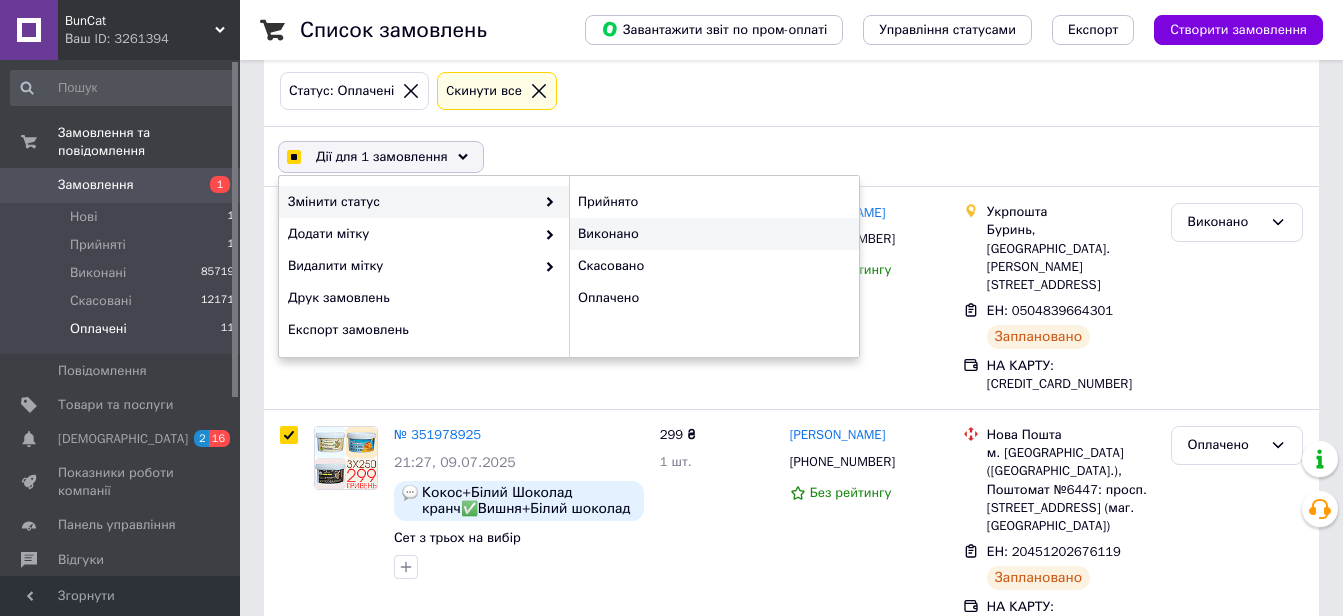 checkbox on "true" 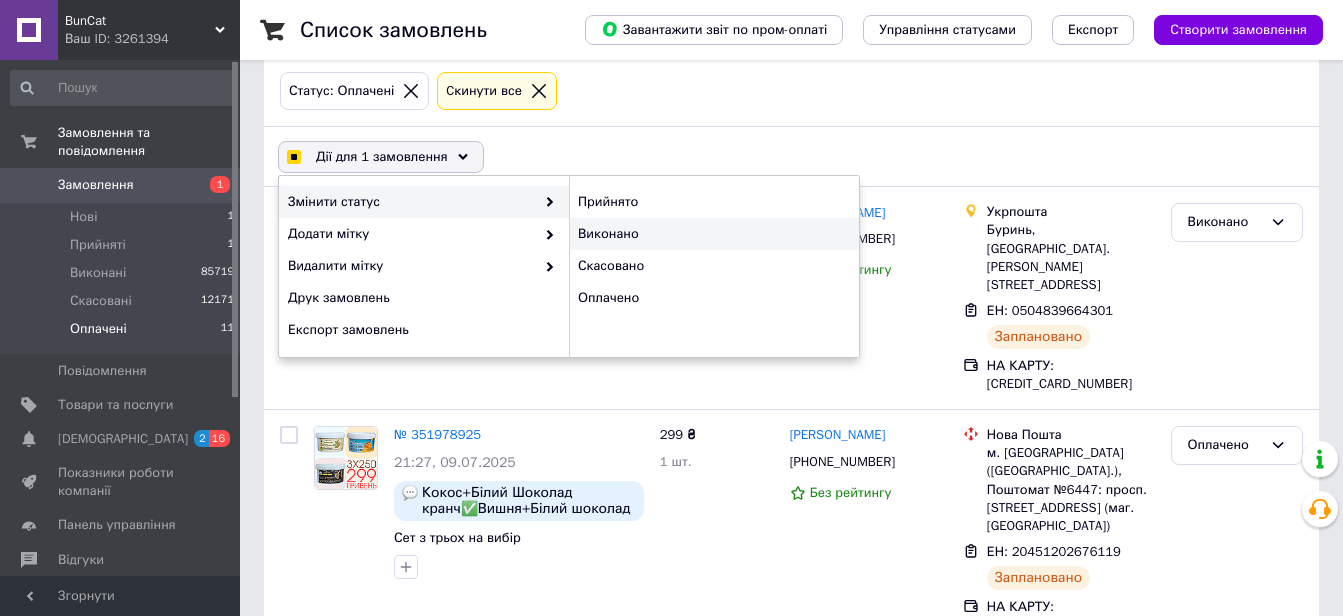checkbox on "false" 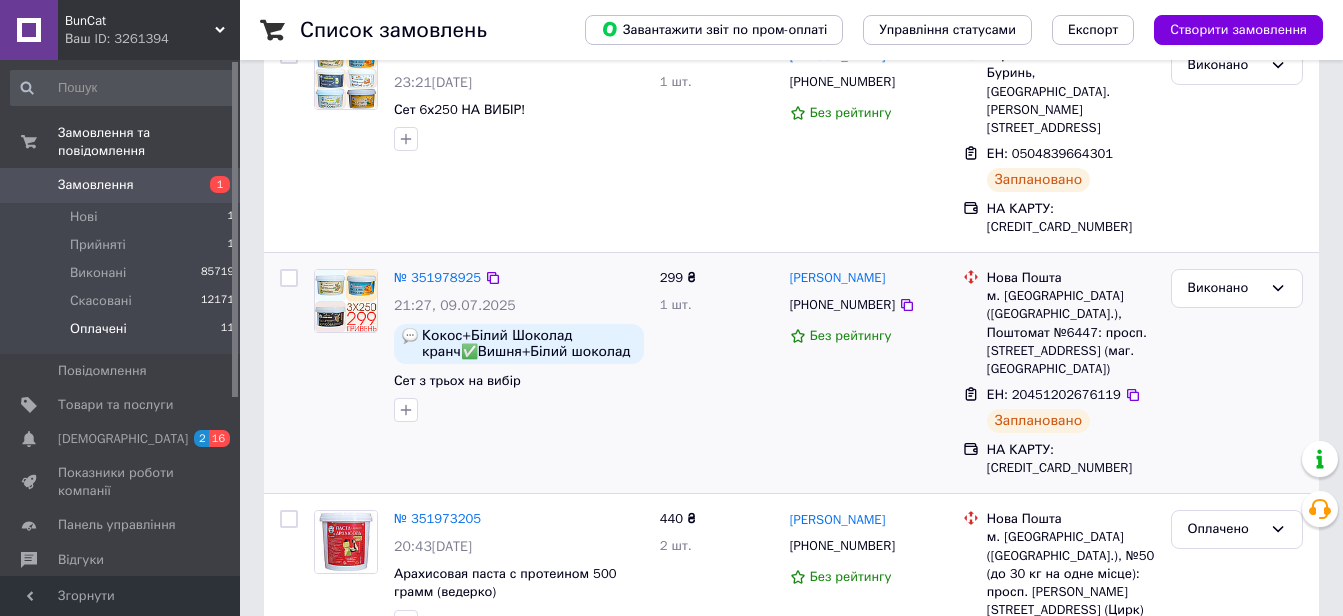 scroll, scrollTop: 300, scrollLeft: 0, axis: vertical 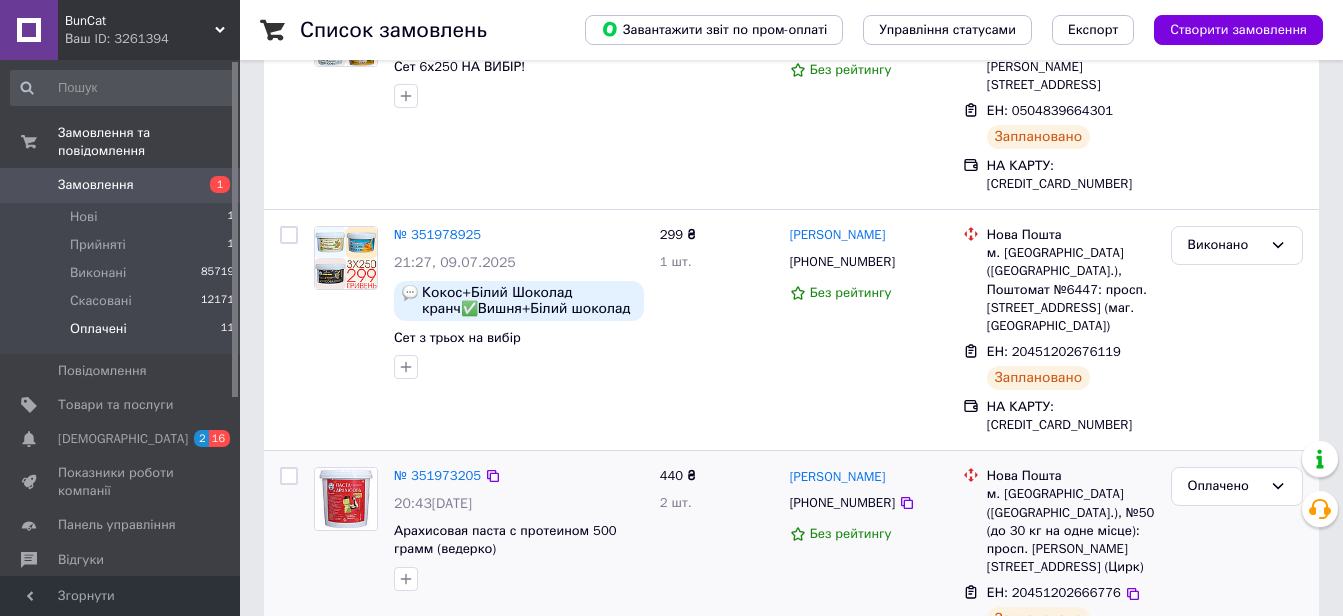 click at bounding box center (289, 476) 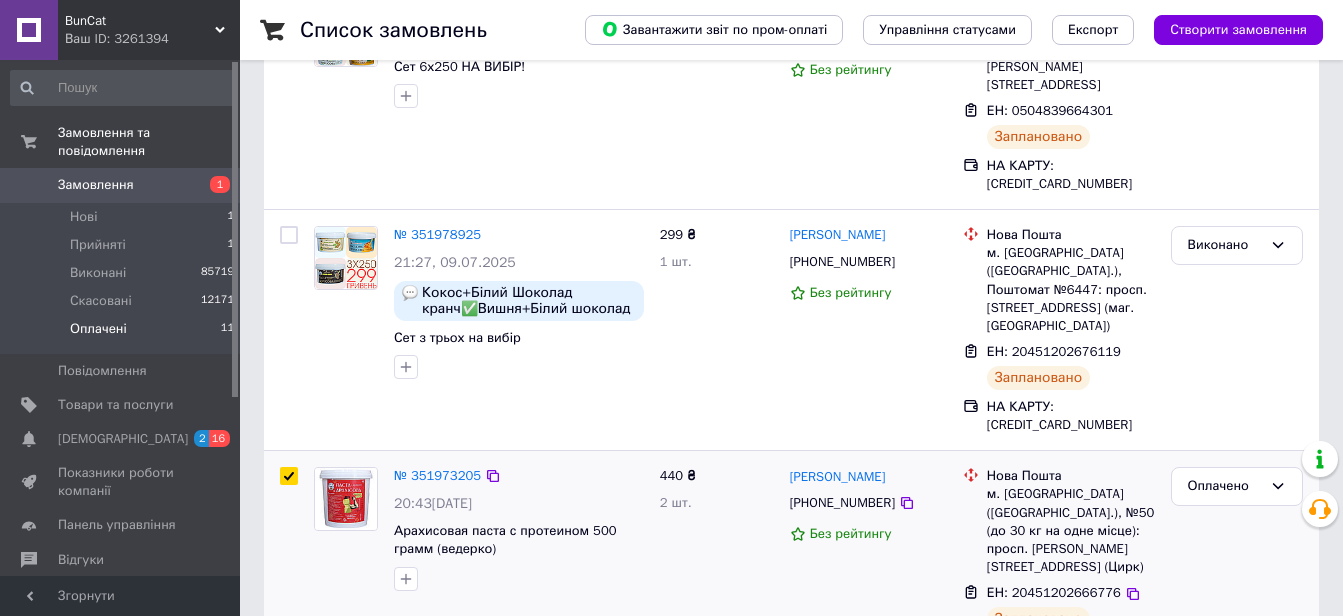 checkbox on "true" 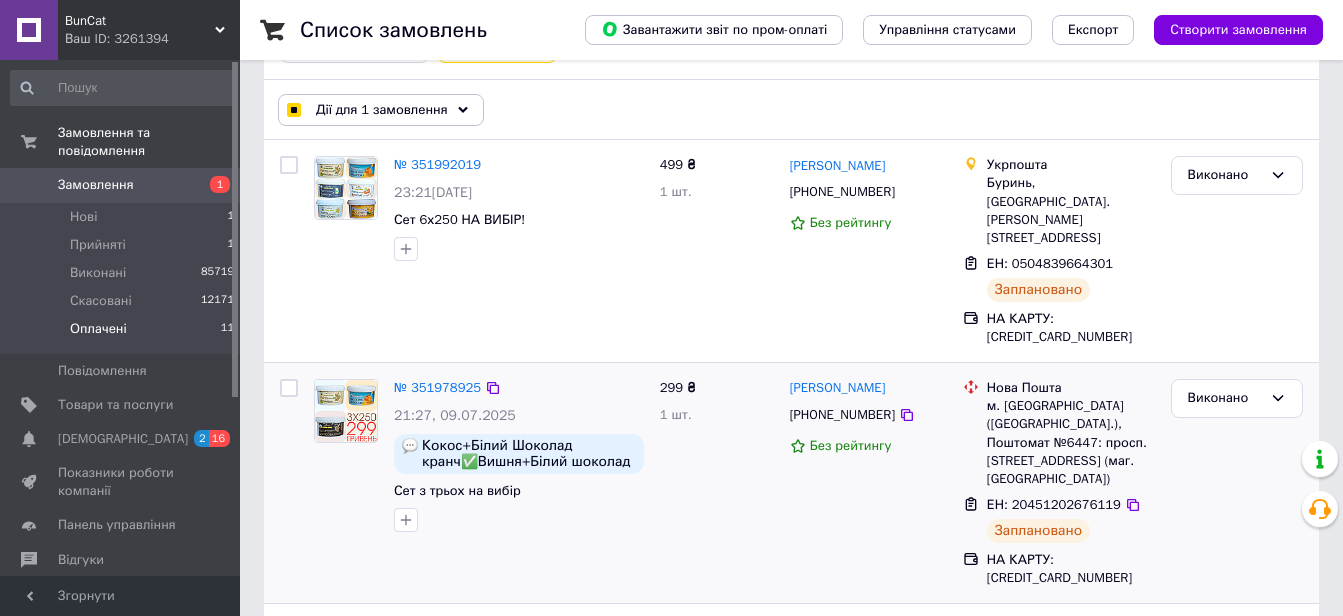 scroll, scrollTop: 100, scrollLeft: 0, axis: vertical 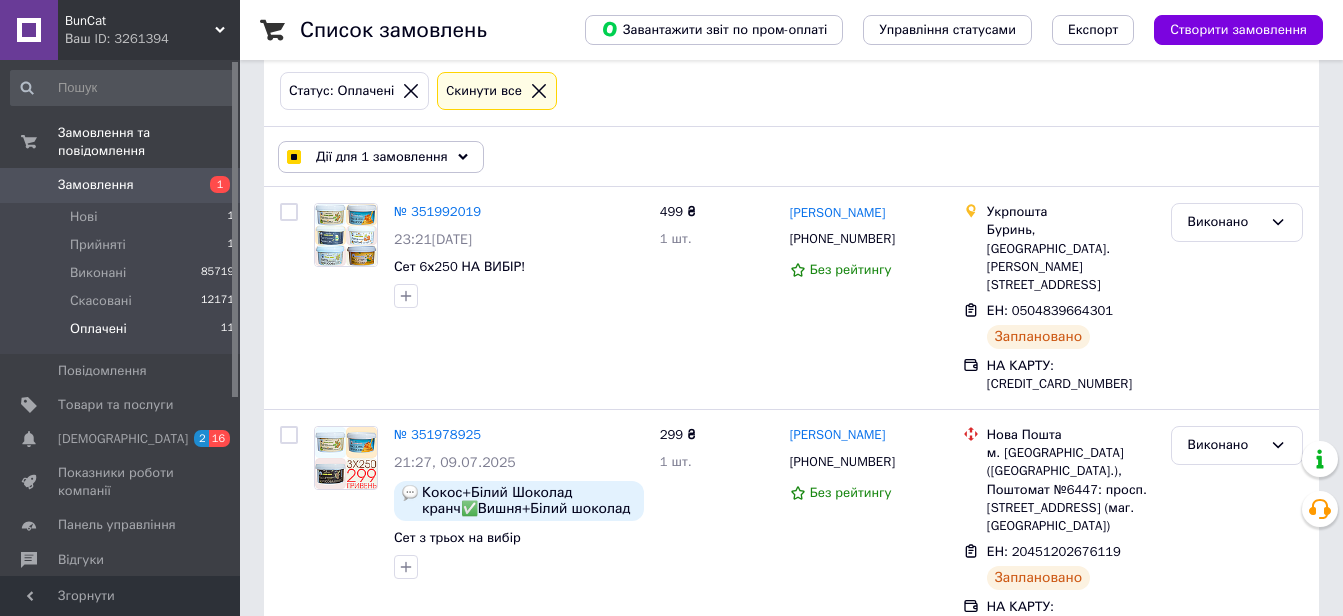 click on "Дії для 1 замовлення" at bounding box center (382, 157) 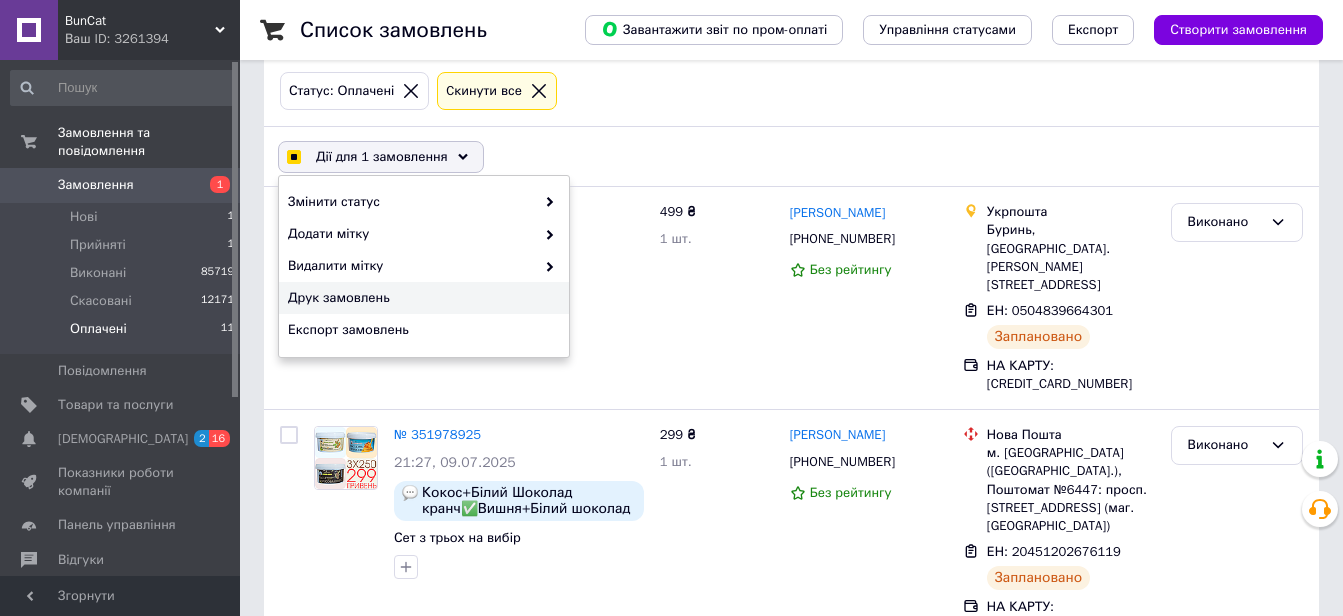 click on "Друк замовлень" at bounding box center (421, 298) 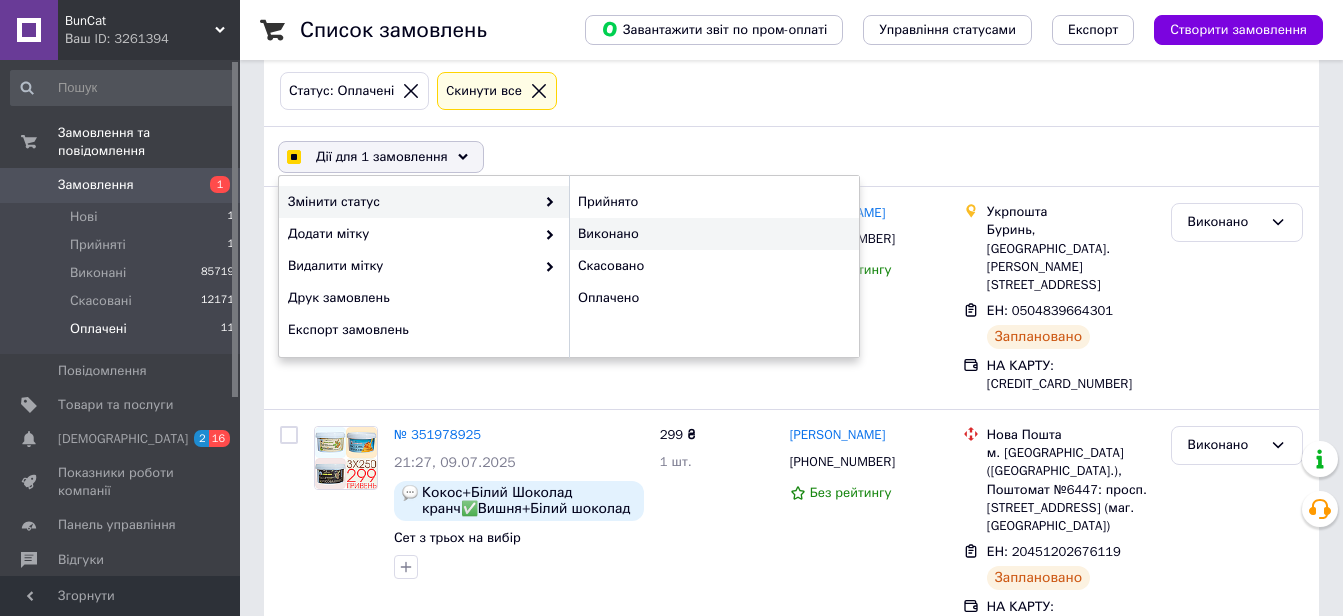 checkbox on "true" 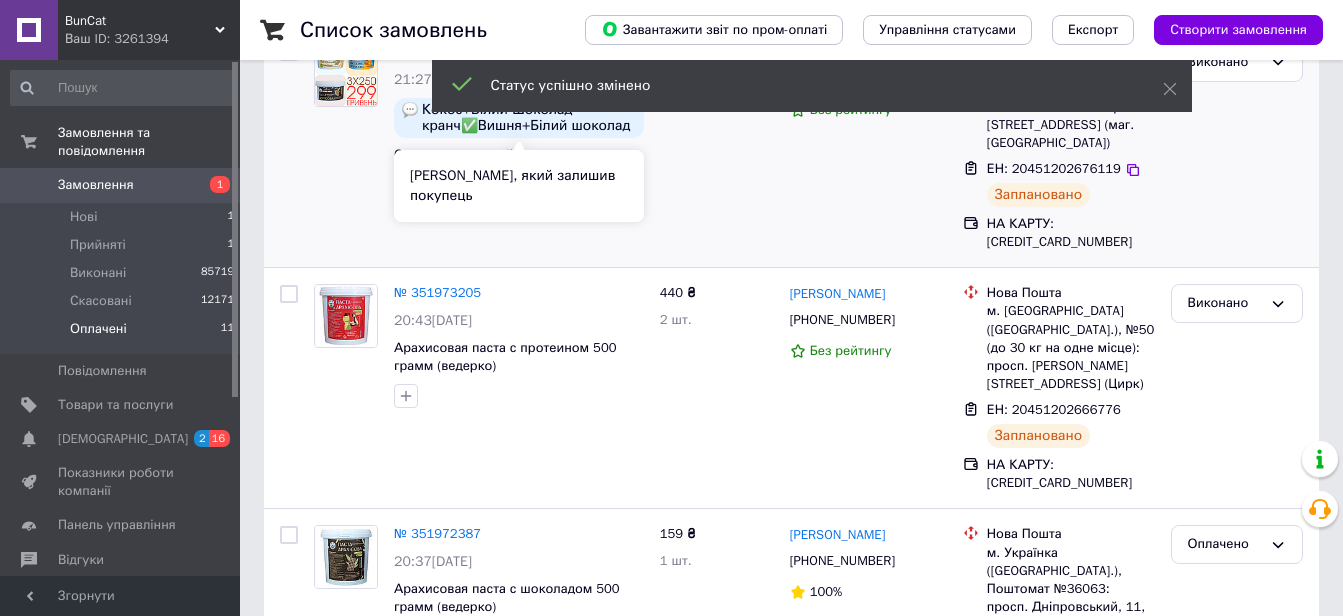 scroll, scrollTop: 300, scrollLeft: 0, axis: vertical 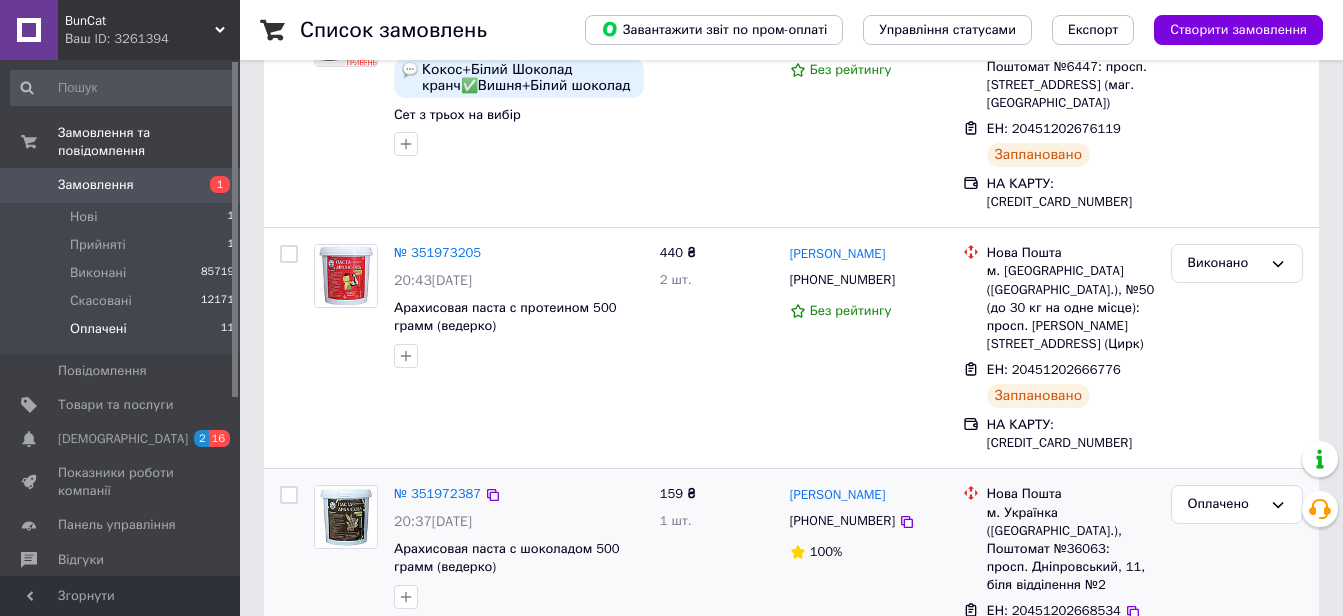 click at bounding box center [289, 495] 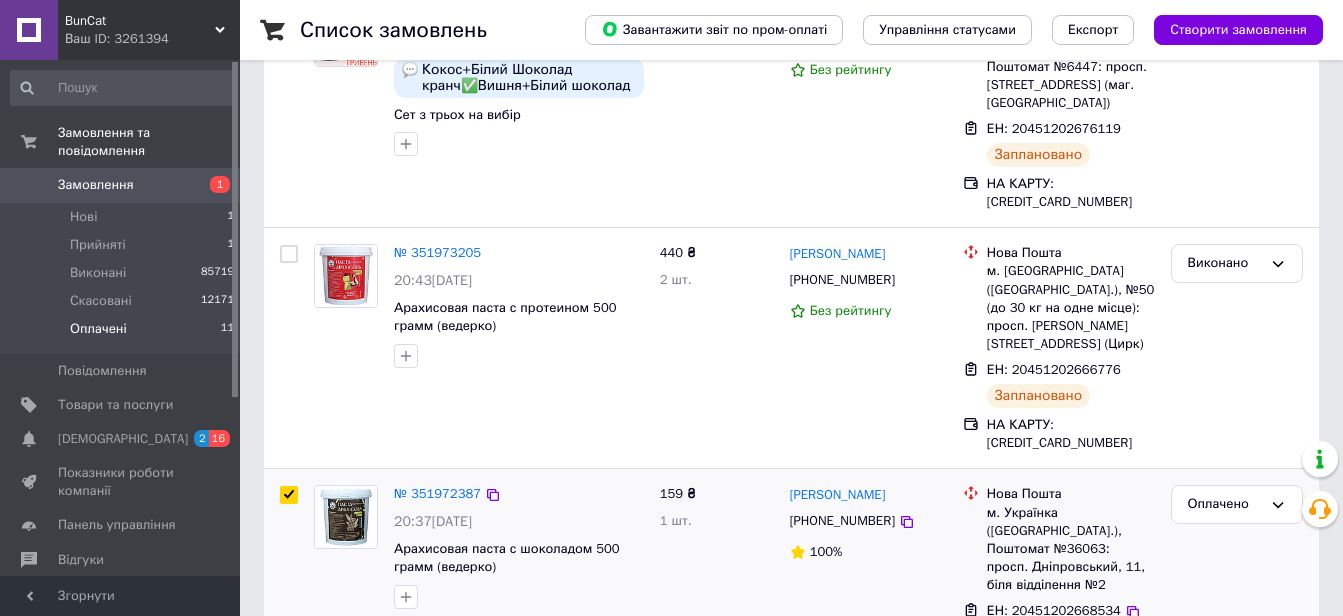 checkbox on "true" 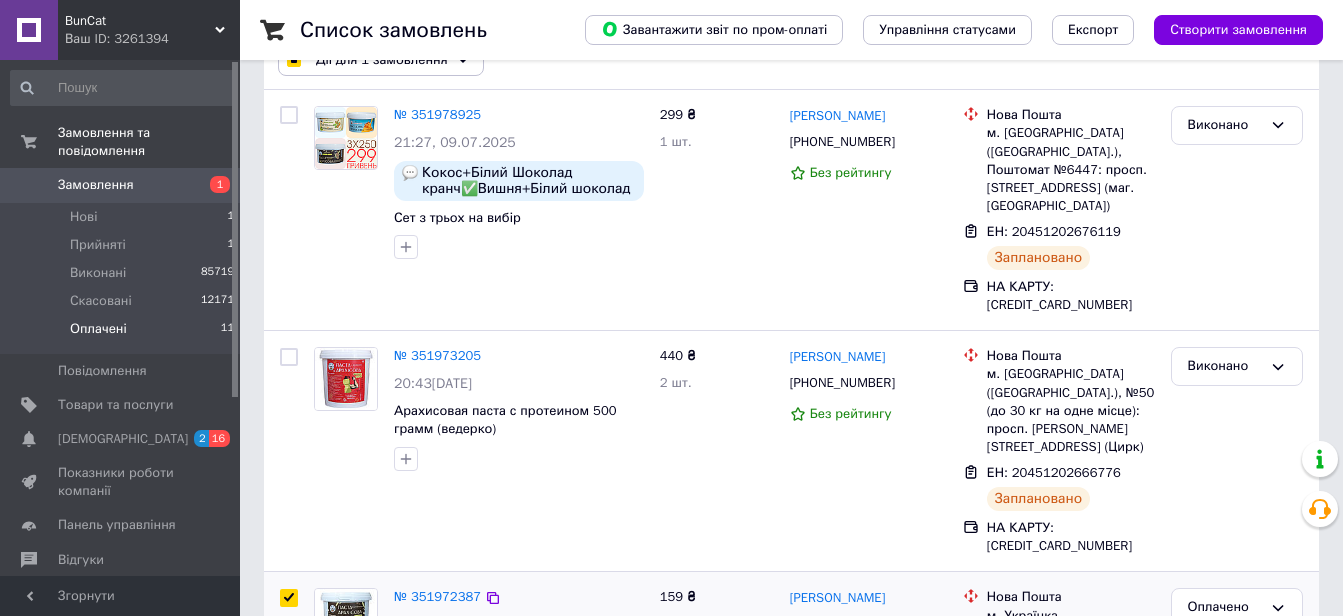 scroll, scrollTop: 0, scrollLeft: 0, axis: both 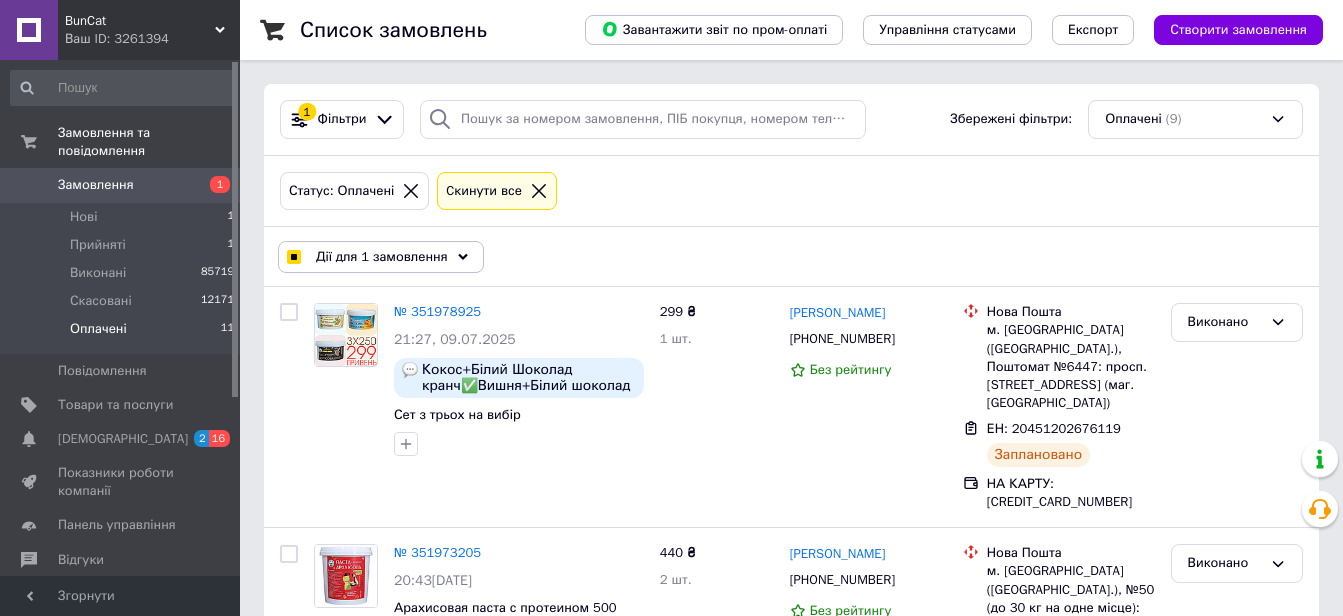 drag, startPoint x: 392, startPoint y: 245, endPoint x: 385, endPoint y: 305, distance: 60.40695 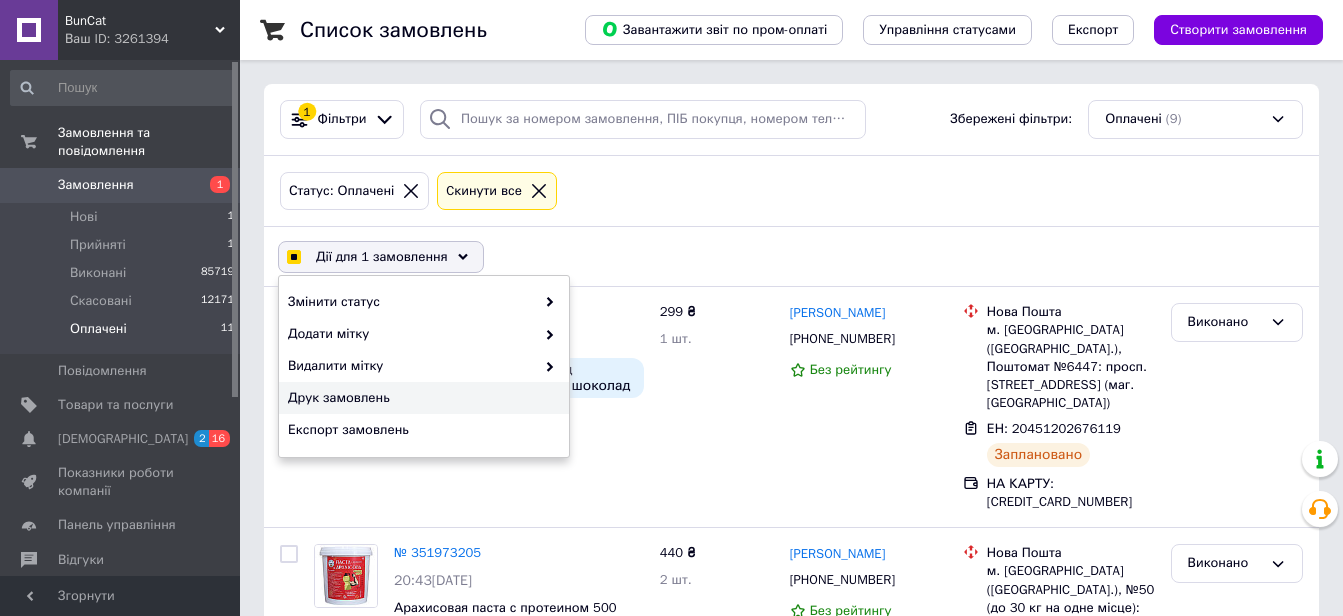 click on "Друк замовлень" at bounding box center [421, 398] 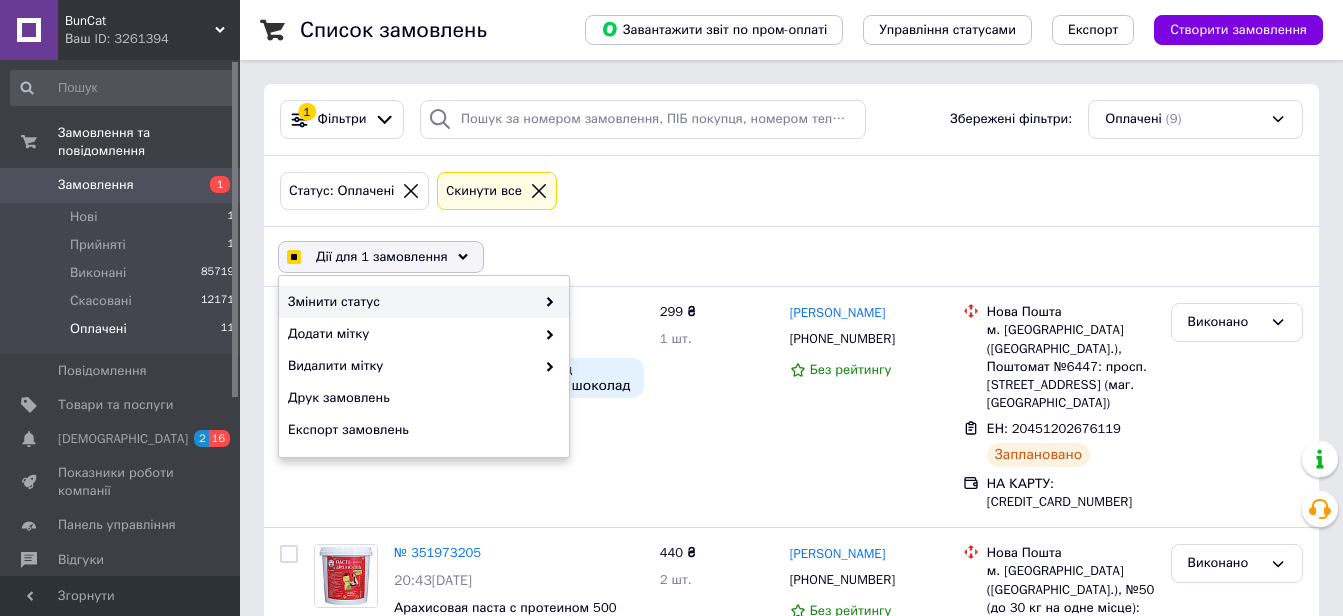 checkbox on "true" 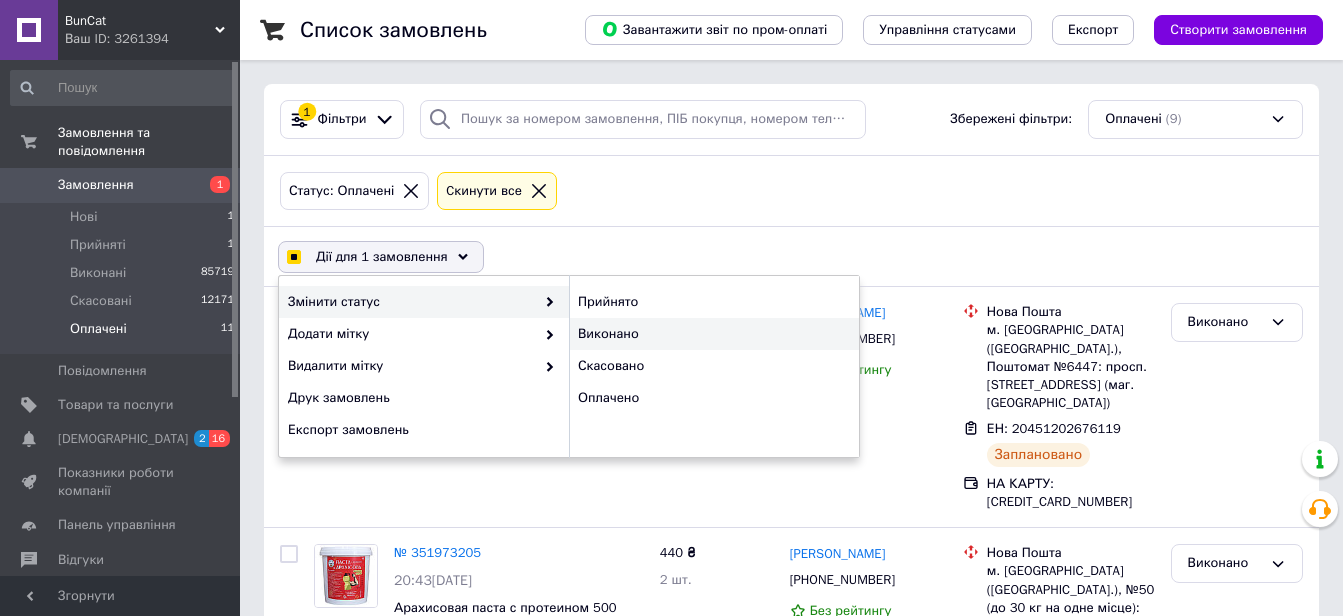 click on "Виконано" at bounding box center (714, 334) 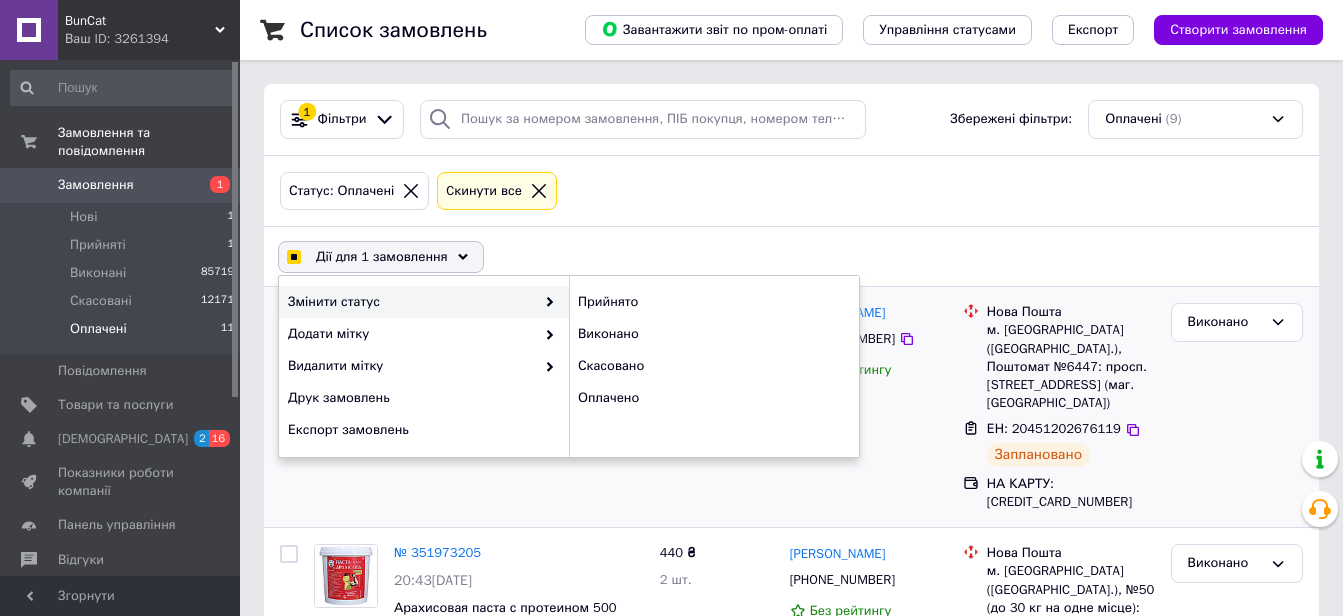 checkbox on "false" 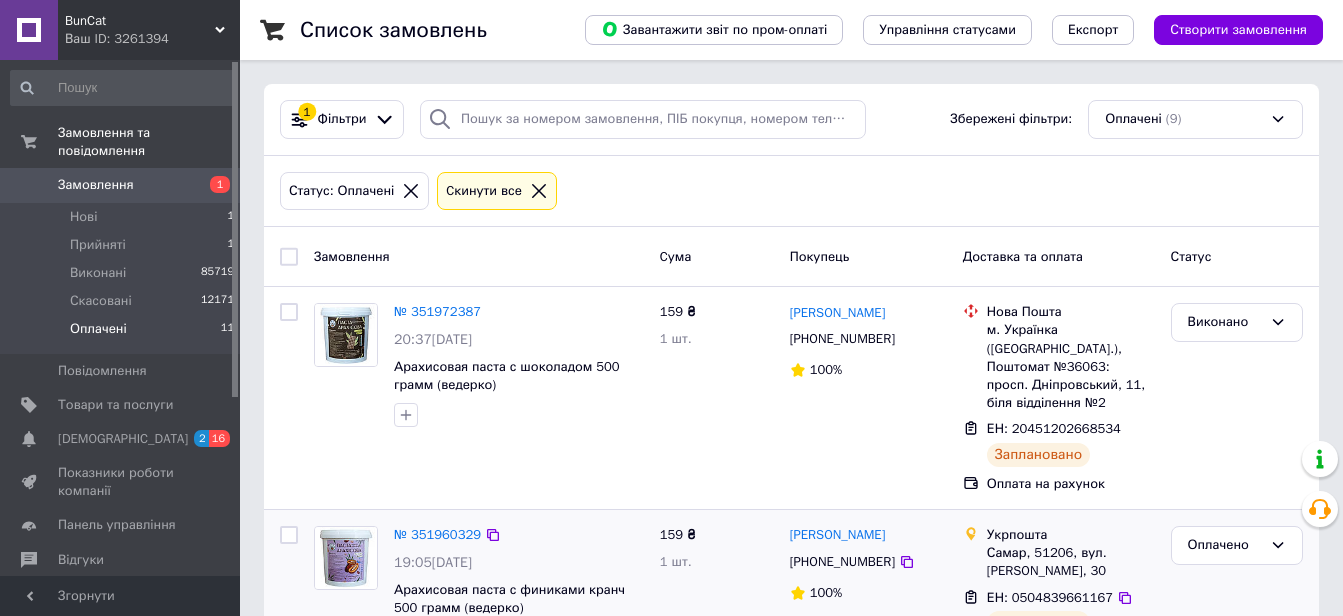 click at bounding box center (289, 603) 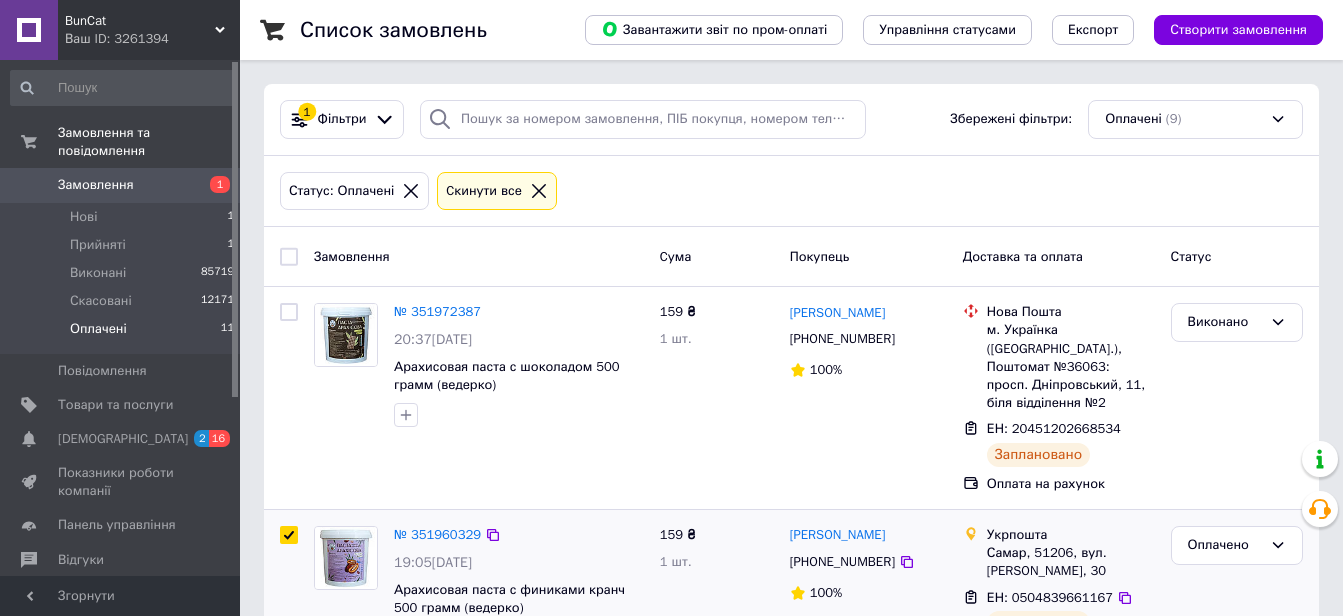 checkbox on "true" 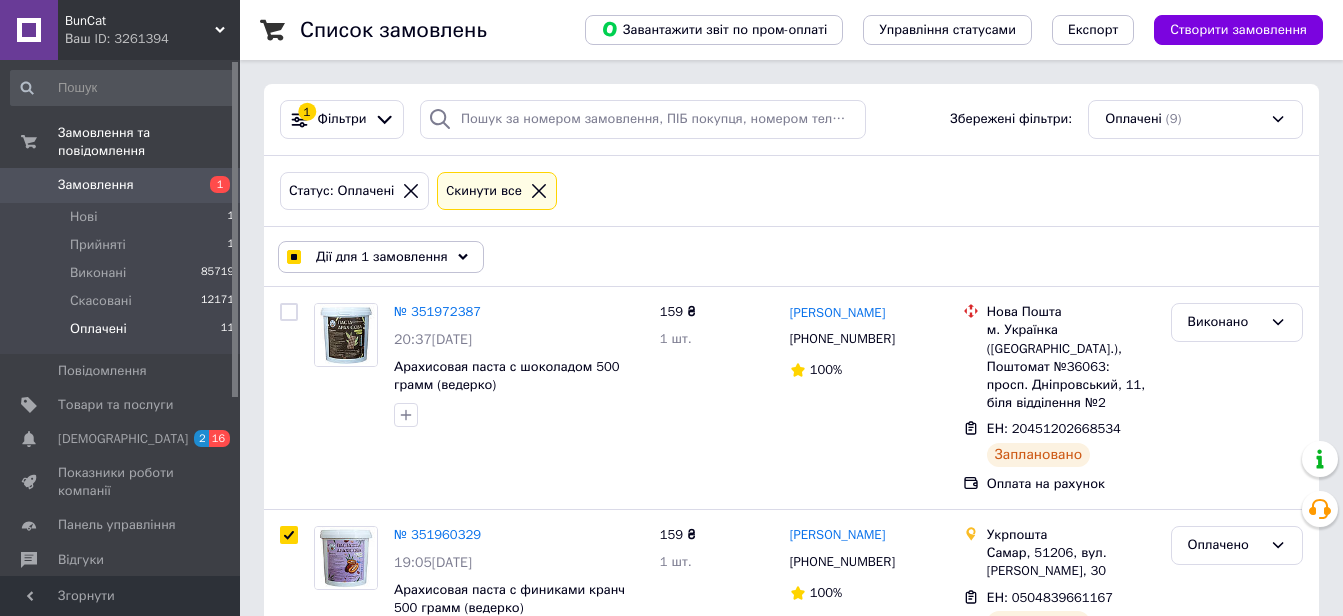 drag, startPoint x: 418, startPoint y: 252, endPoint x: 381, endPoint y: 382, distance: 135.16287 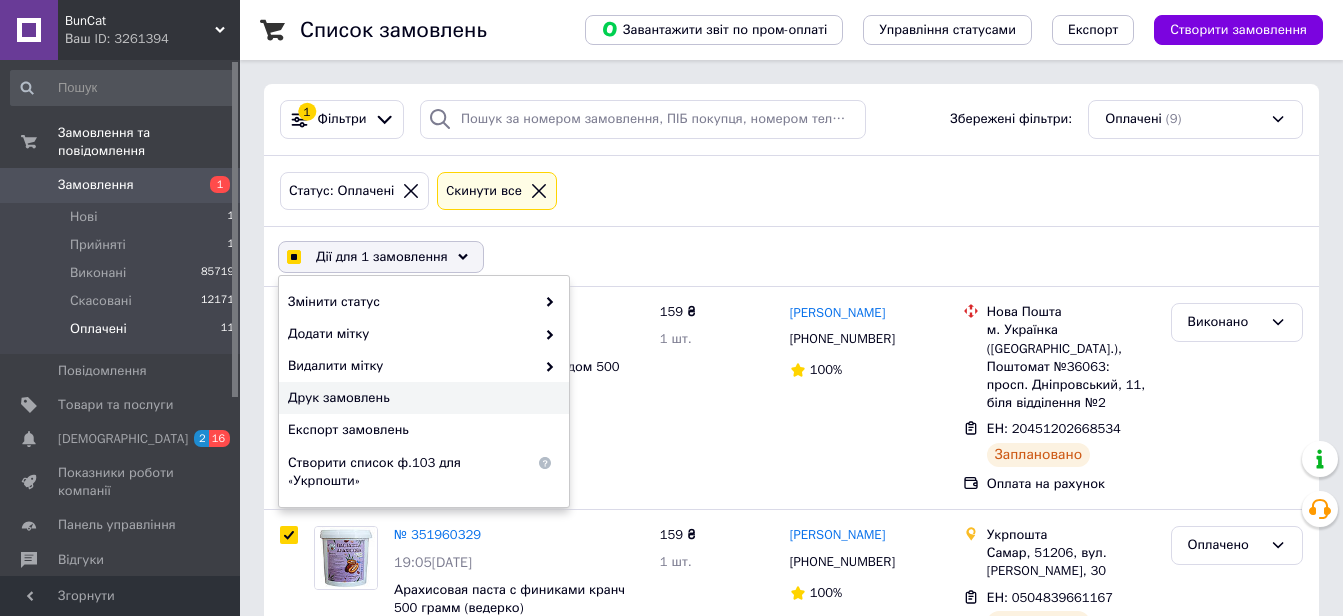 click on "Друк замовлень" at bounding box center [421, 398] 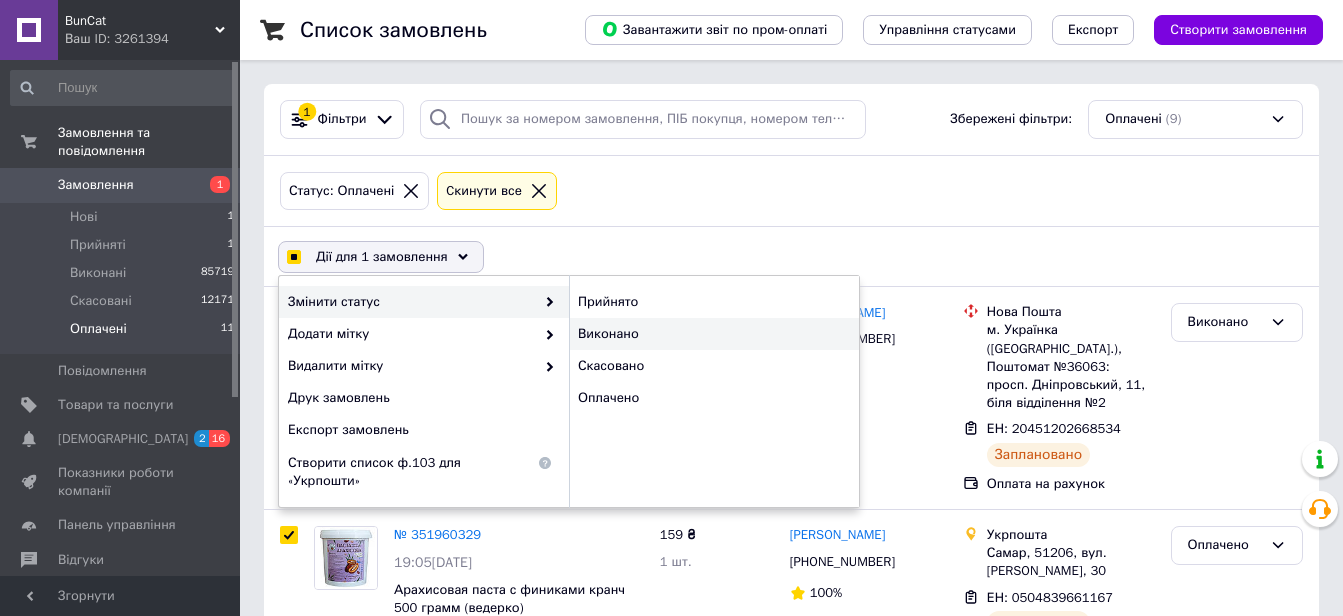 checkbox on "true" 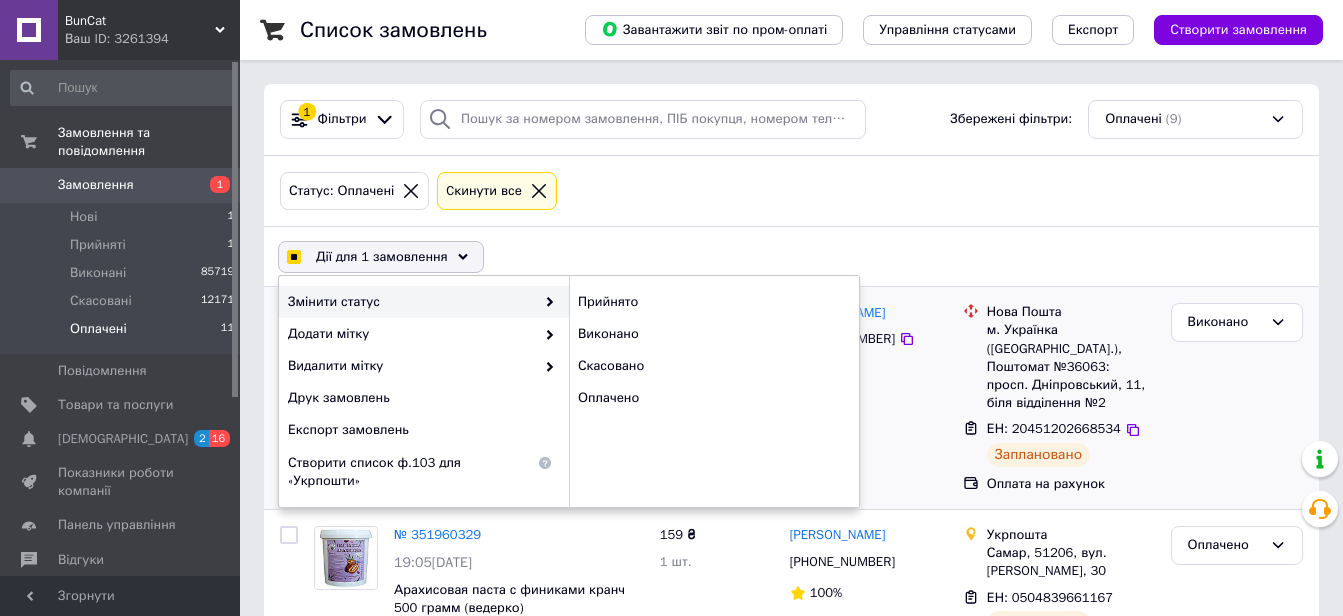 checkbox on "false" 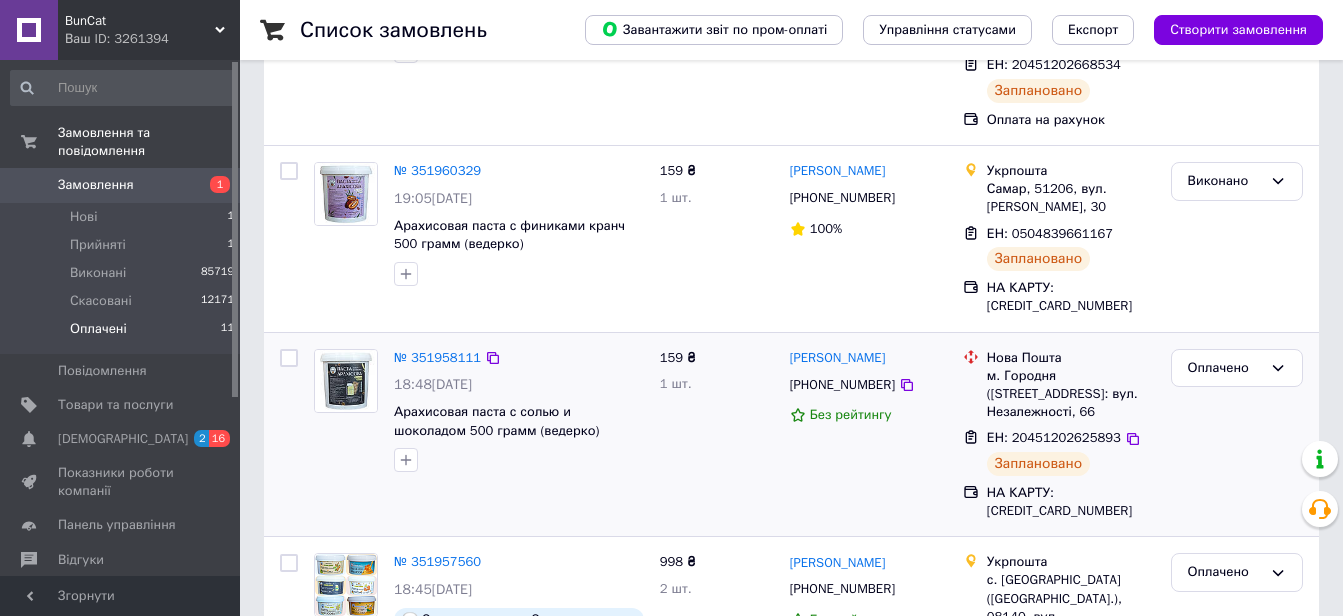 scroll, scrollTop: 400, scrollLeft: 0, axis: vertical 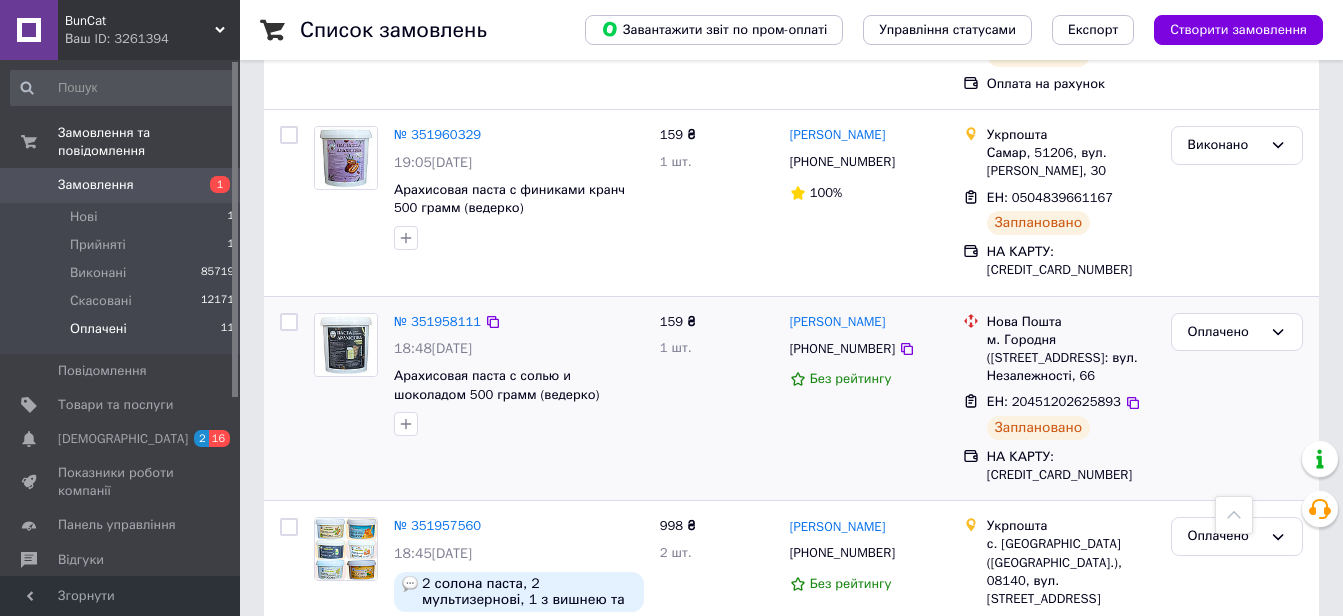 click at bounding box center [289, 322] 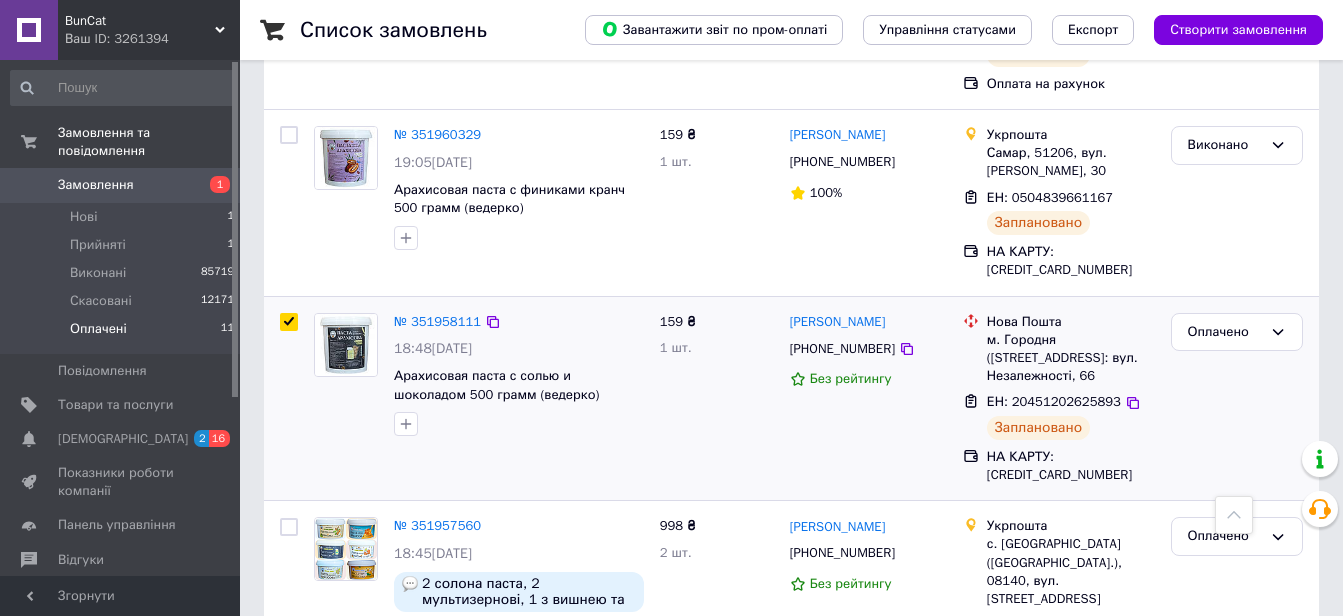 checkbox on "true" 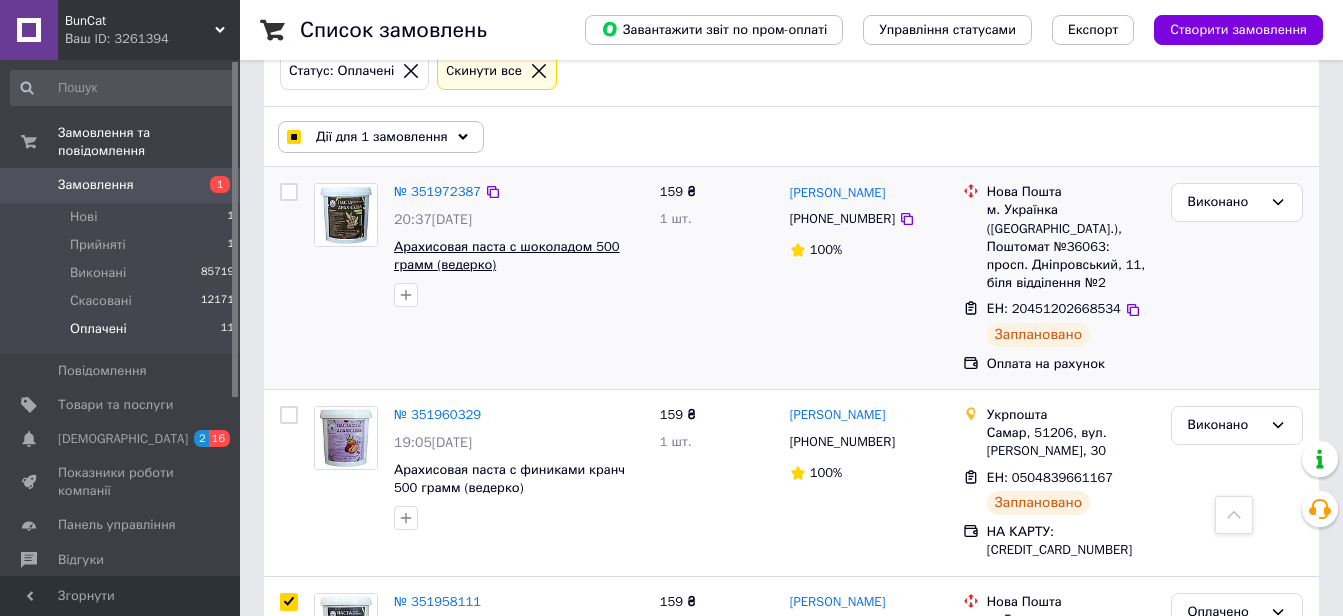 scroll, scrollTop: 100, scrollLeft: 0, axis: vertical 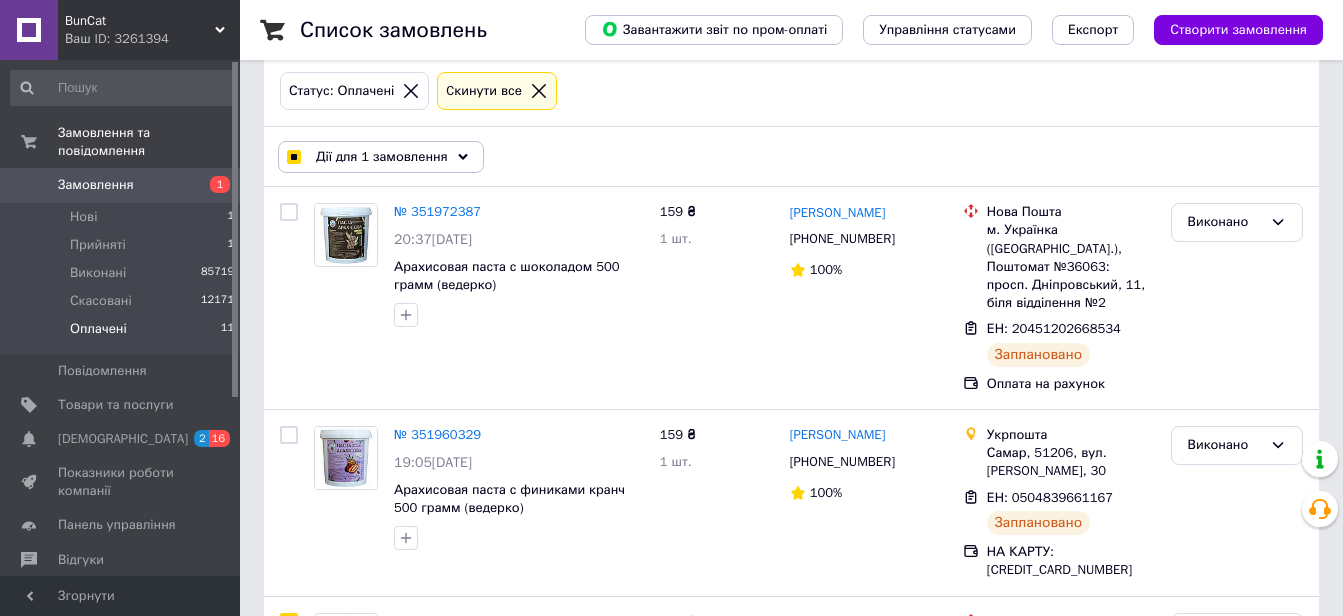 click on "Дії для 1 замовлення" at bounding box center (382, 157) 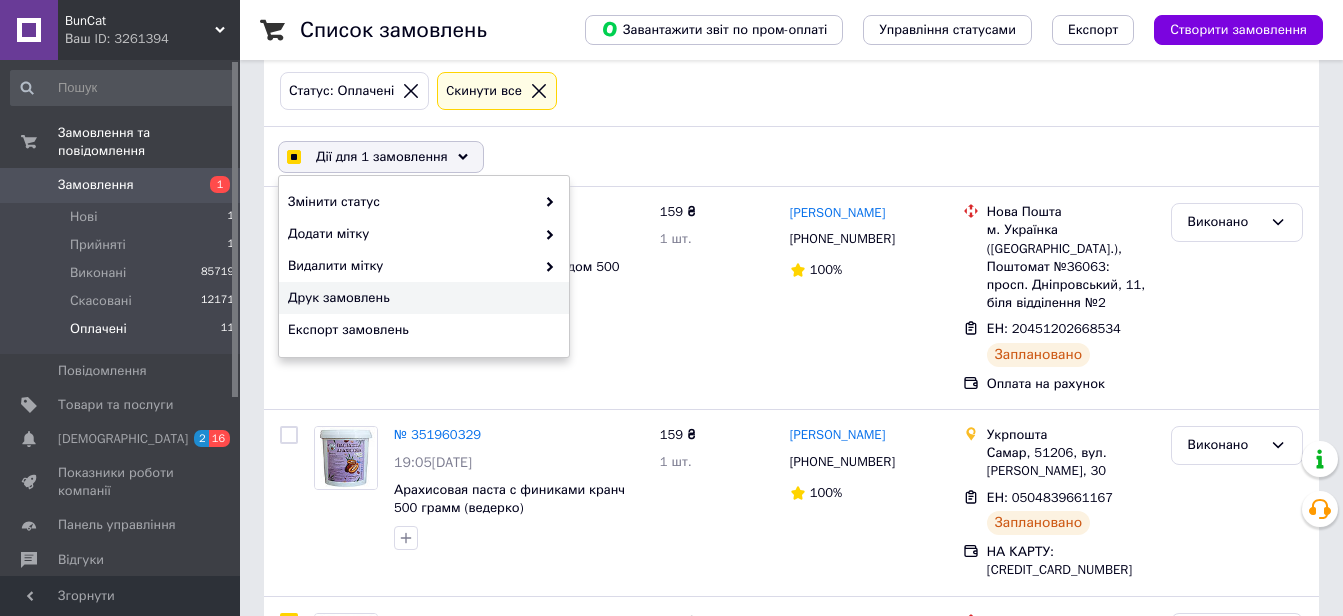 click on "Друк замовлень" at bounding box center (421, 298) 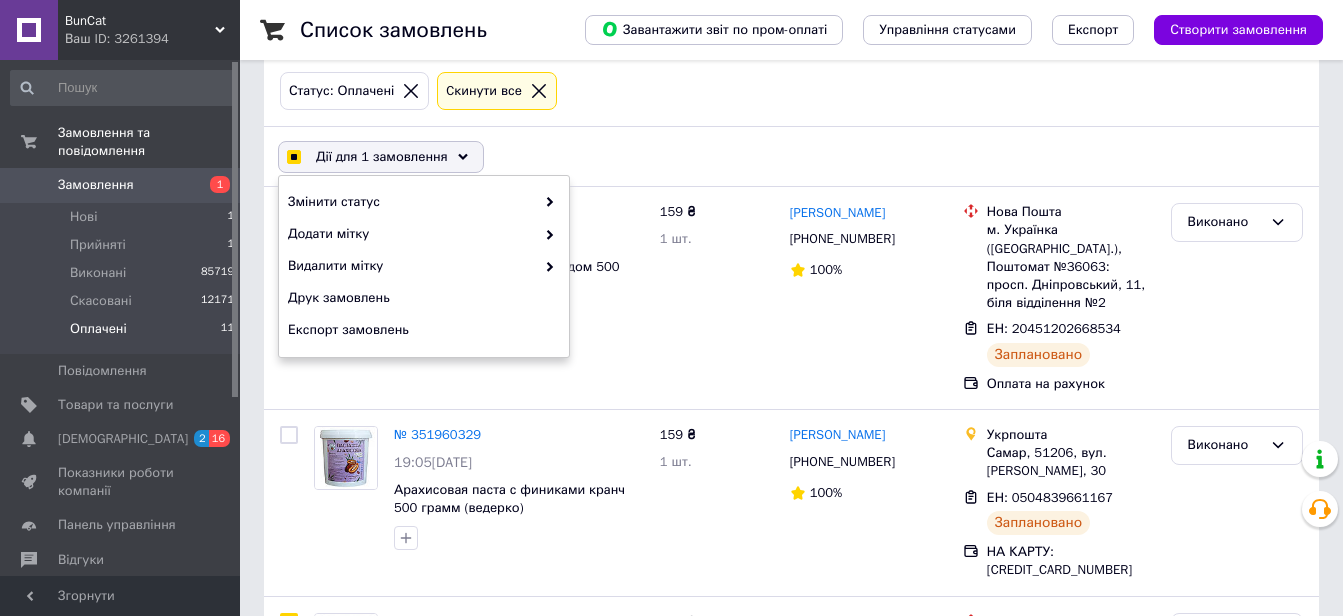 checkbox on "true" 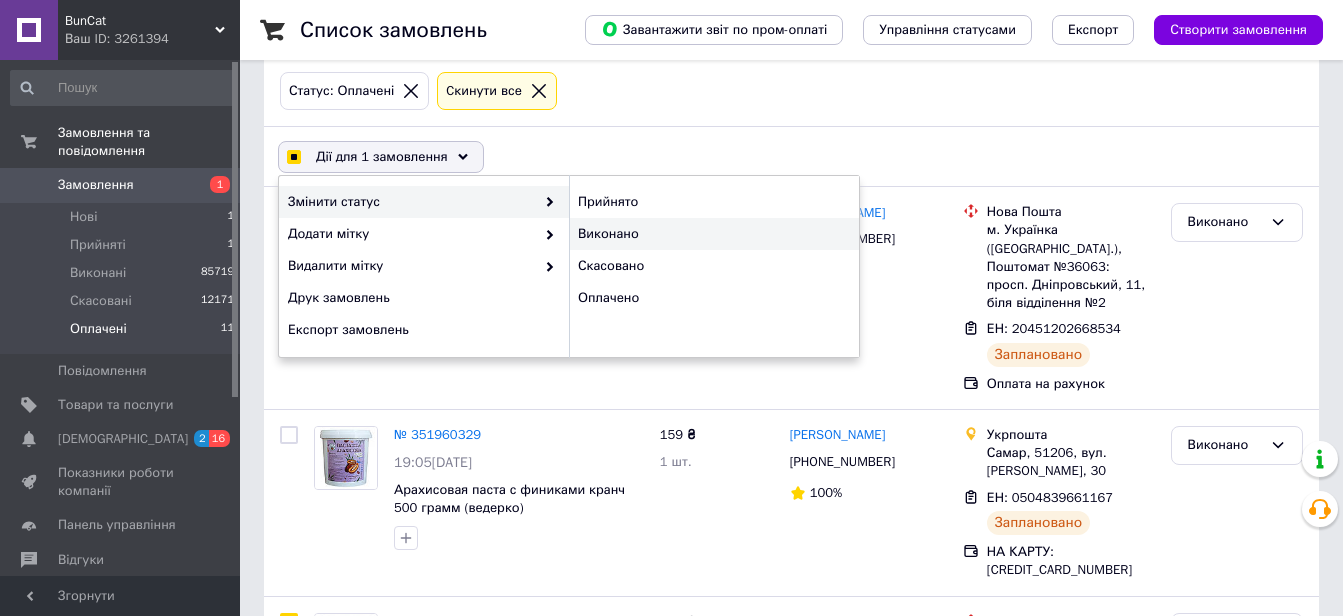 click on "Виконано" at bounding box center (714, 234) 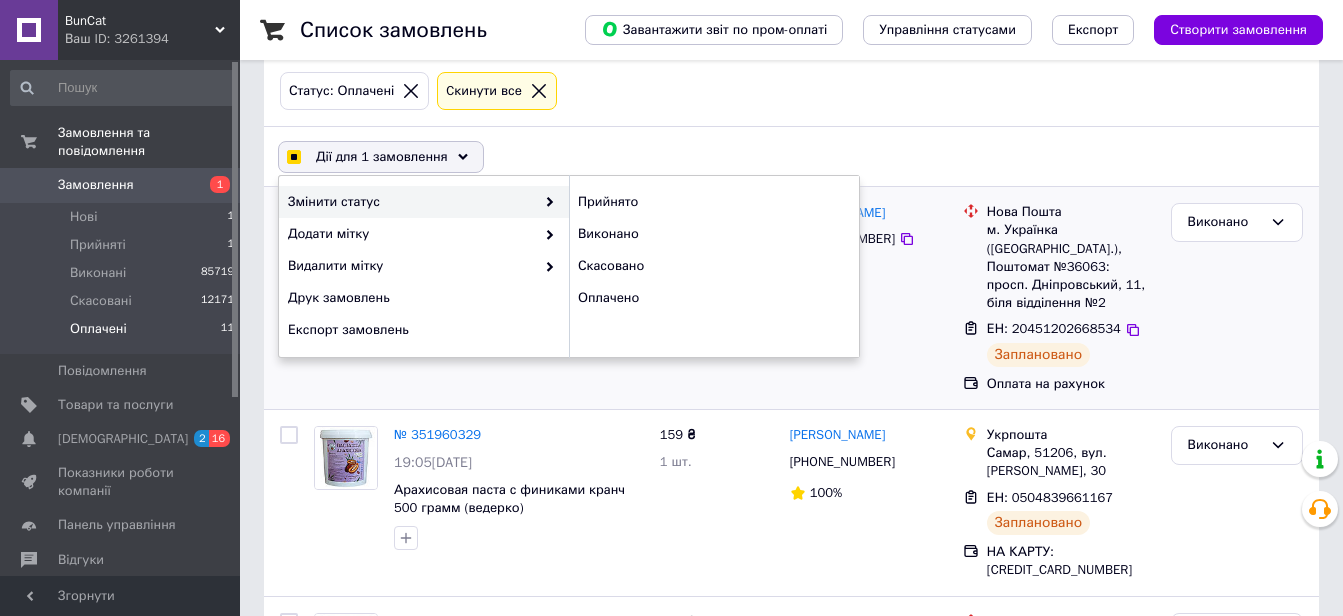checkbox on "false" 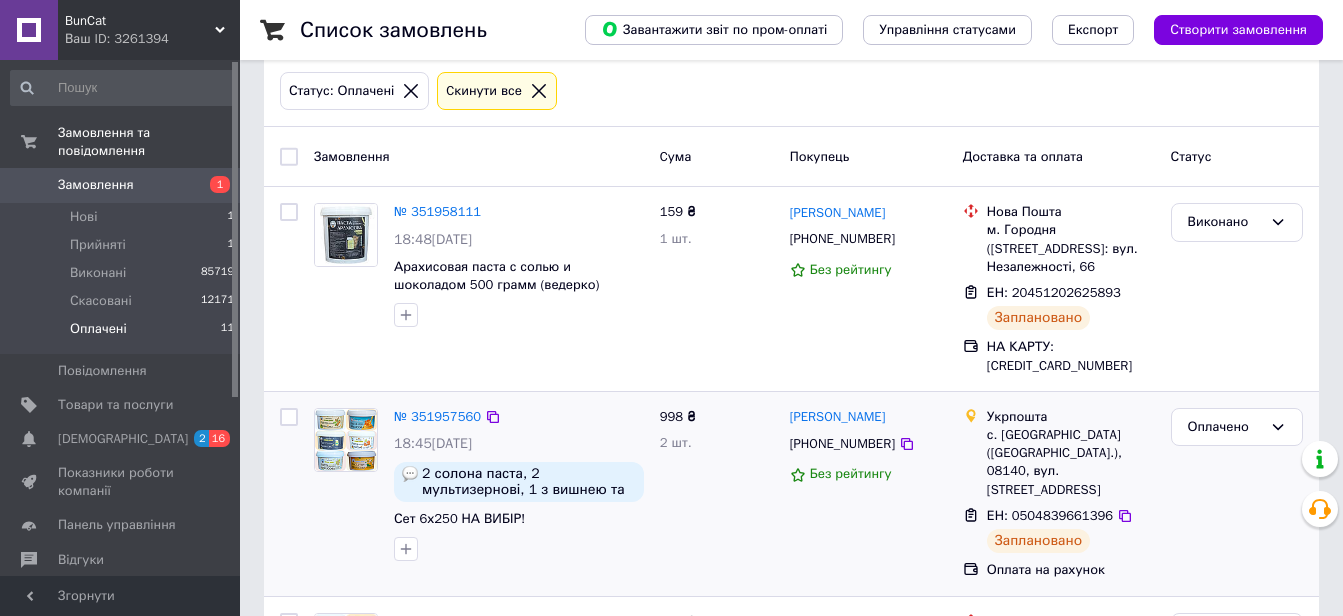 click at bounding box center [289, 417] 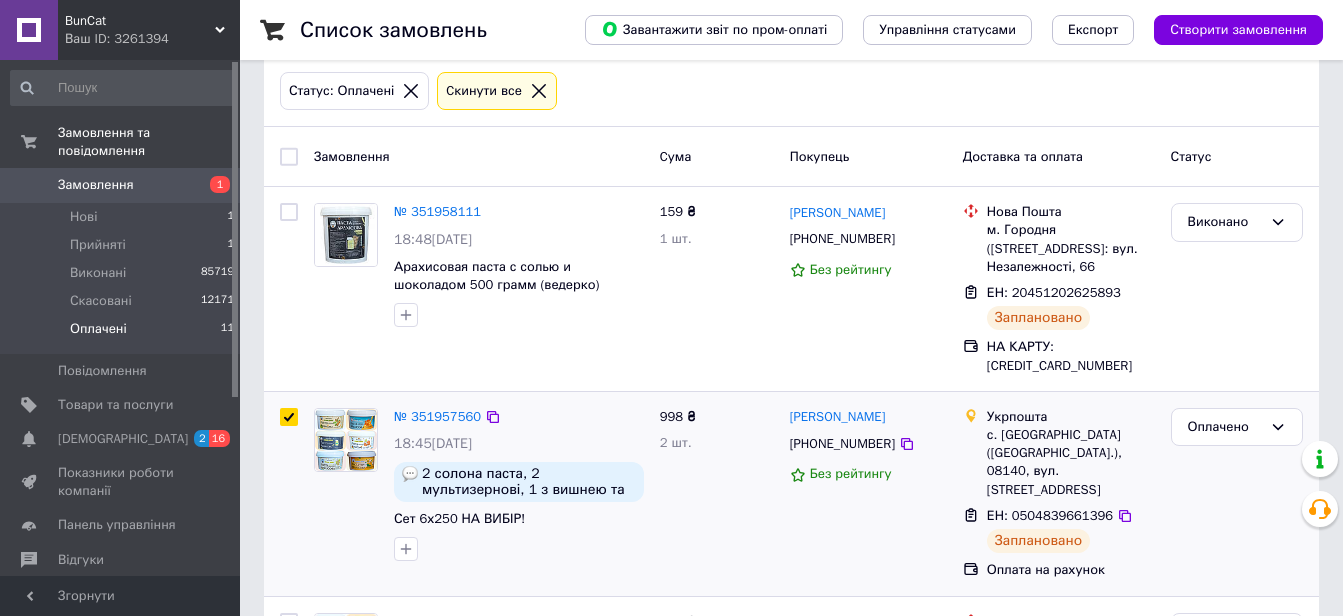 checkbox on "true" 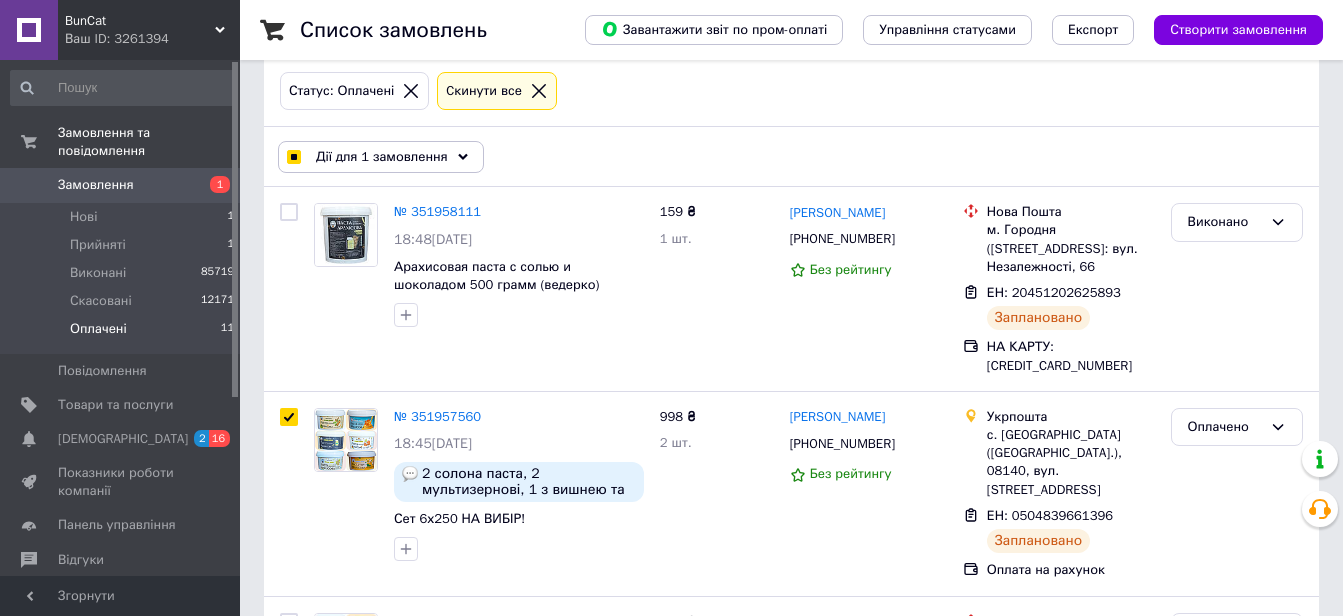 click on "Дії для 1 замовлення" at bounding box center [382, 157] 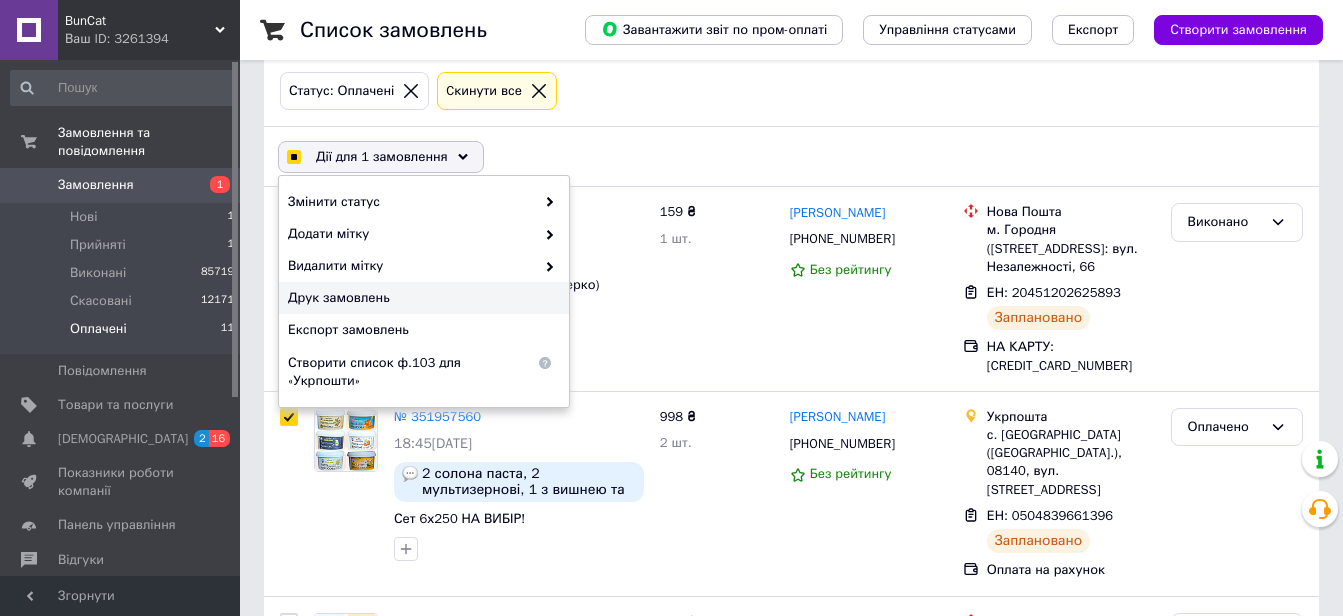 click on "Друк замовлень" at bounding box center [421, 298] 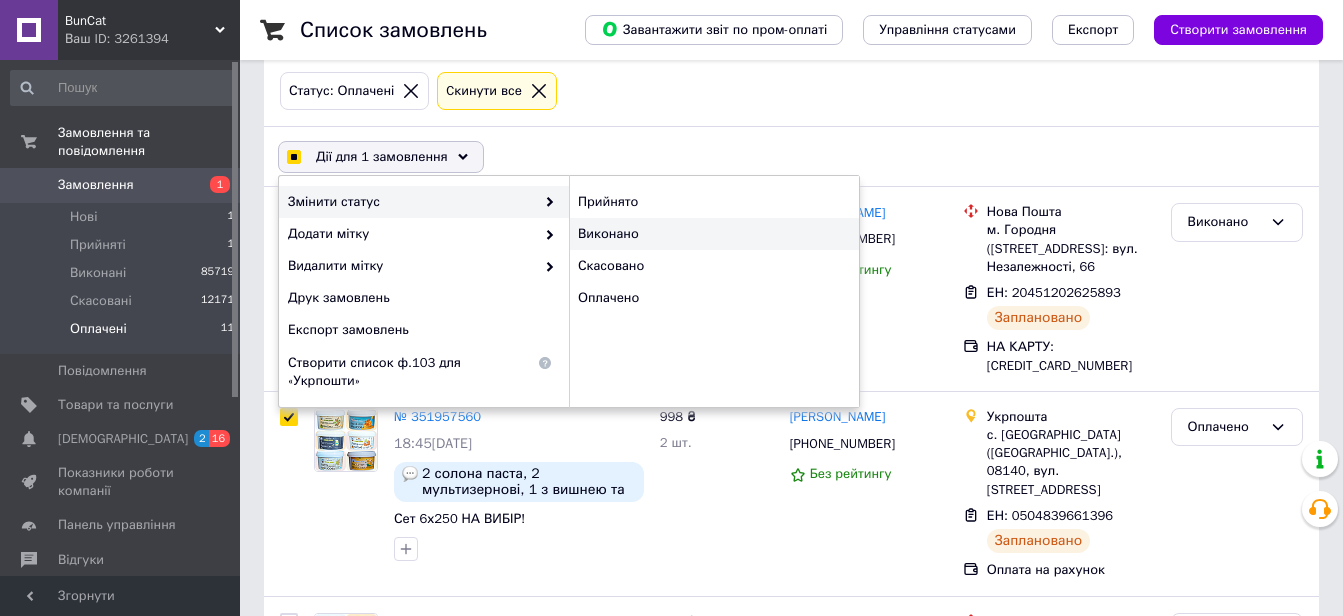 checkbox on "true" 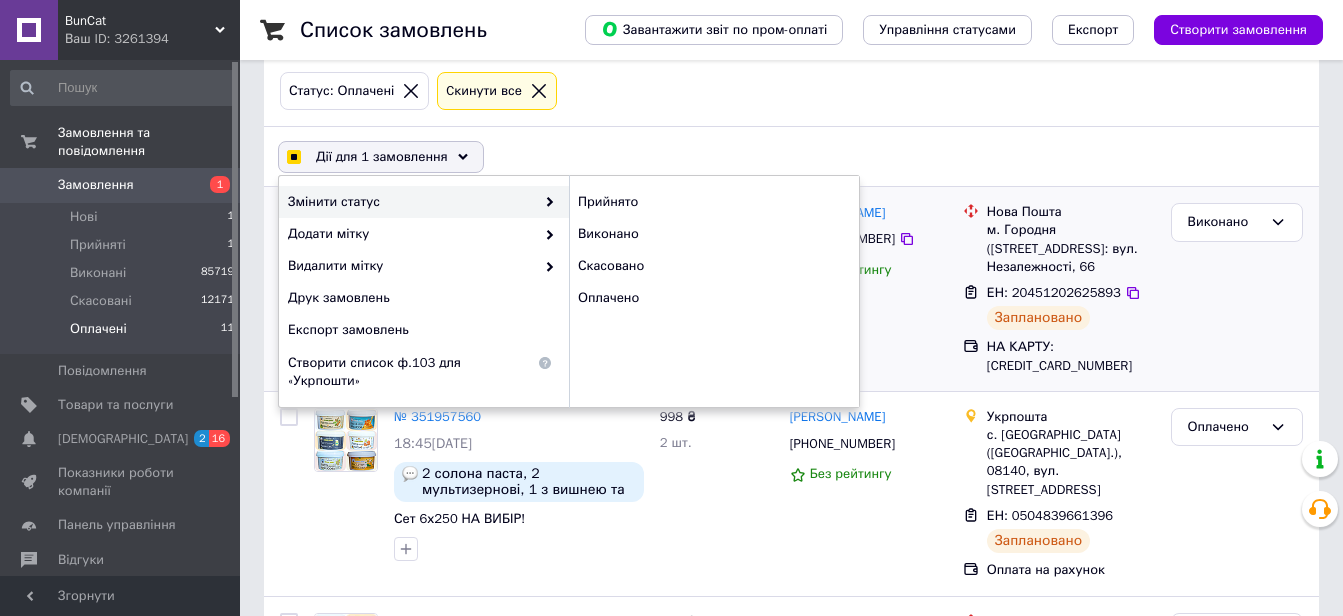 checkbox on "false" 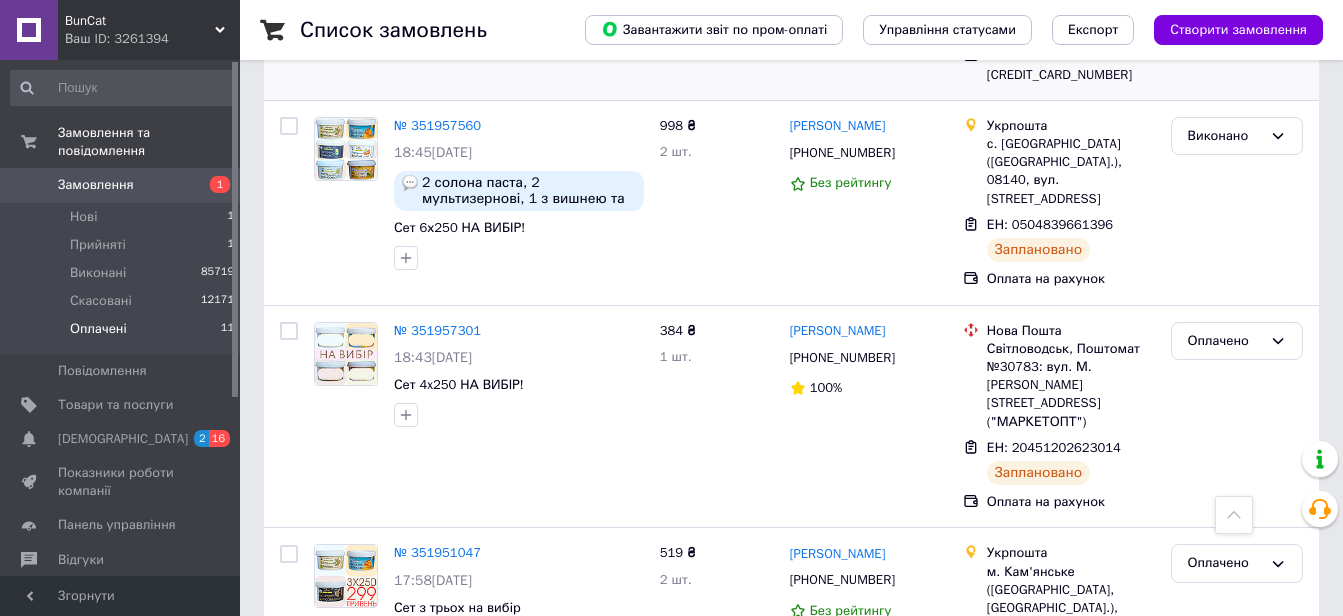 scroll, scrollTop: 500, scrollLeft: 0, axis: vertical 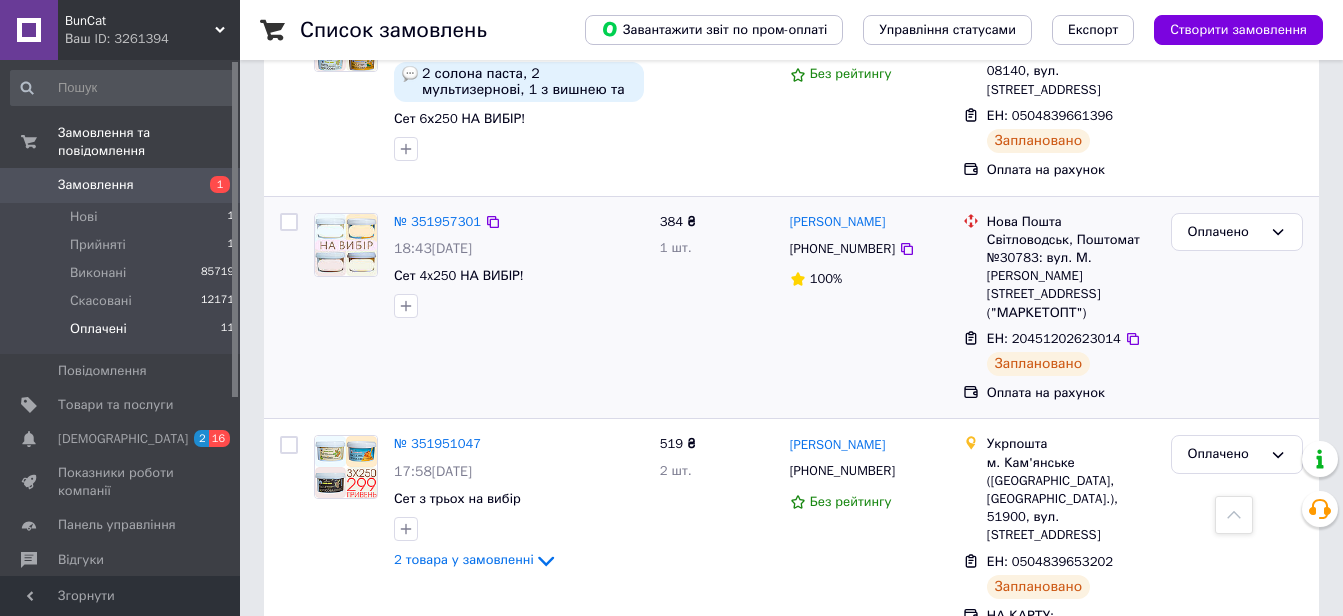 click at bounding box center [289, 222] 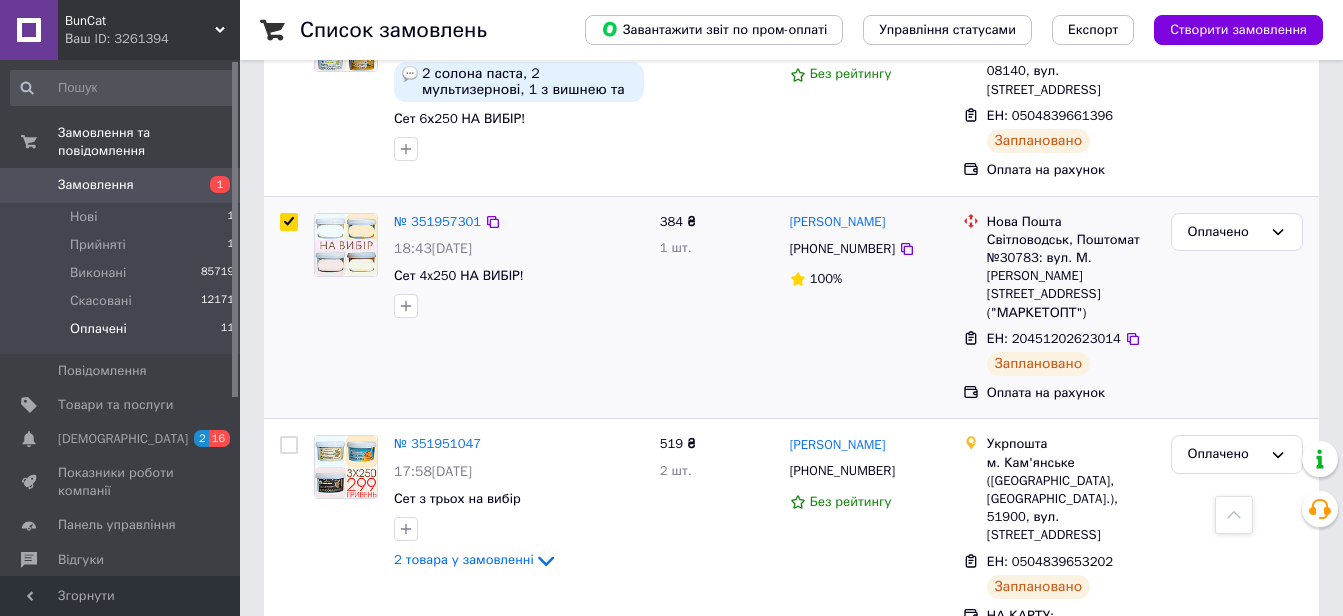 checkbox on "true" 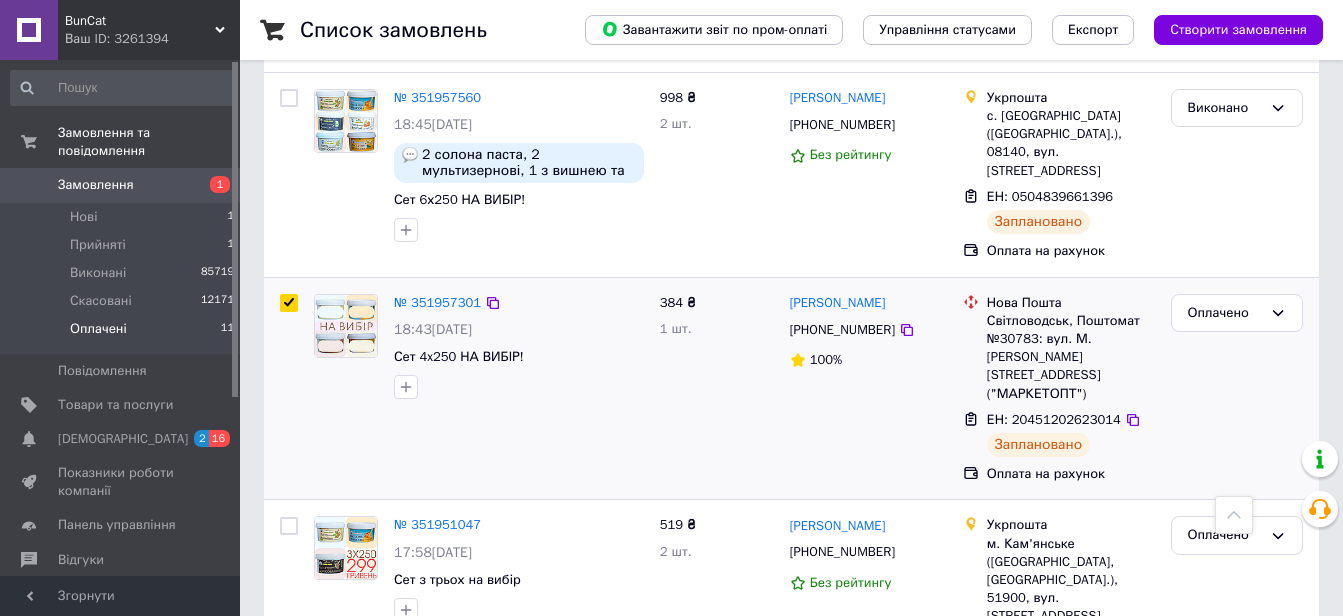 scroll, scrollTop: 0, scrollLeft: 0, axis: both 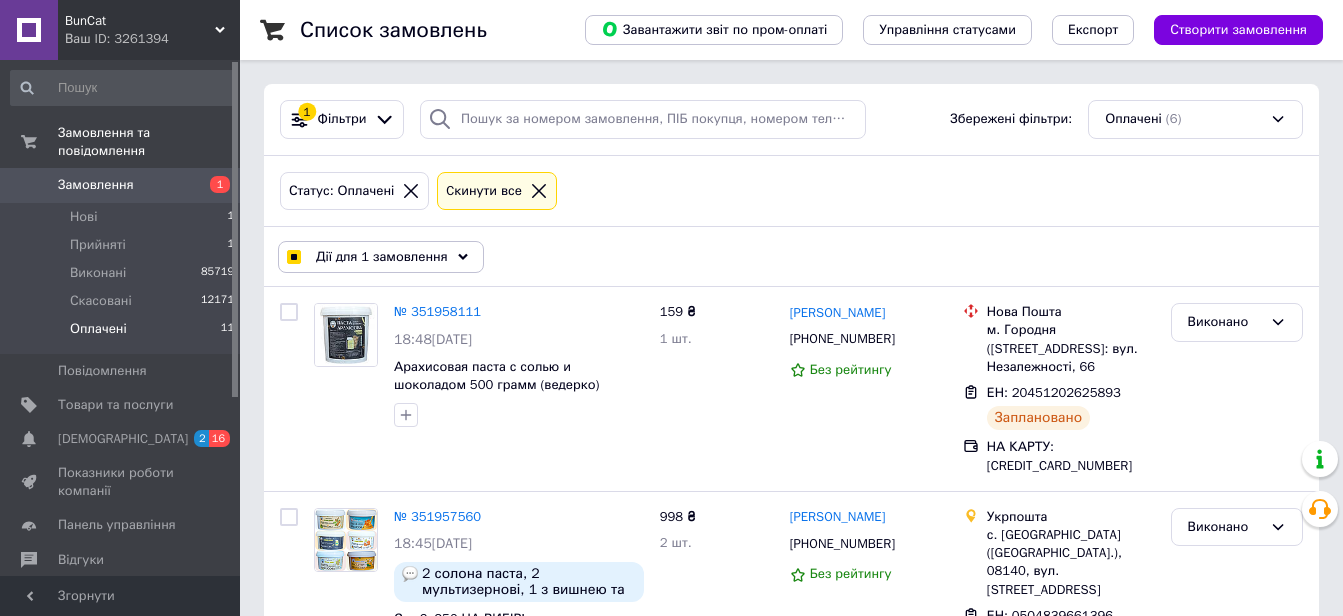 click on "Дії для 1 замовлення" at bounding box center (381, 257) 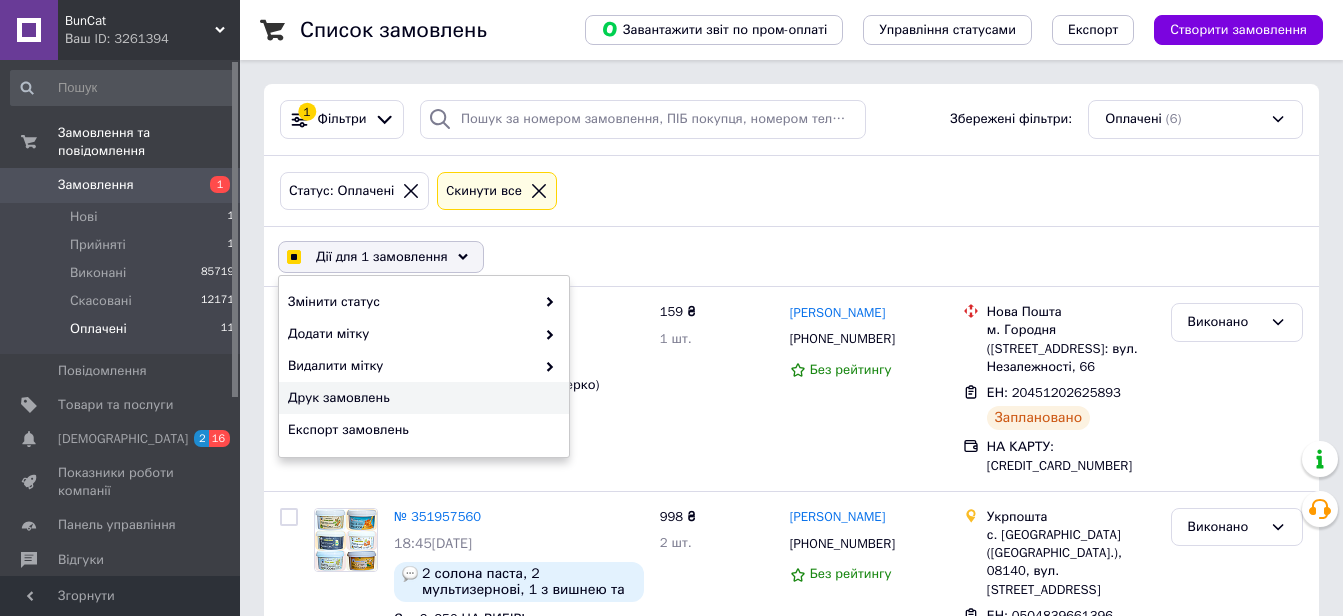 click on "Друк замовлень" at bounding box center [421, 398] 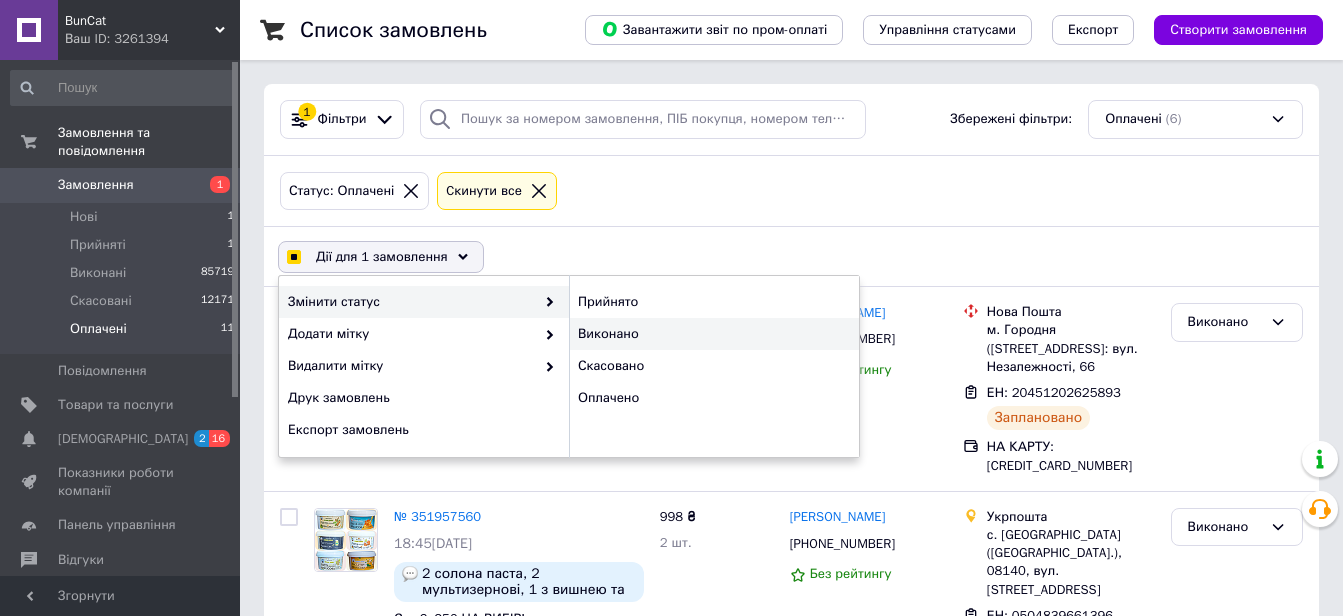 checkbox on "true" 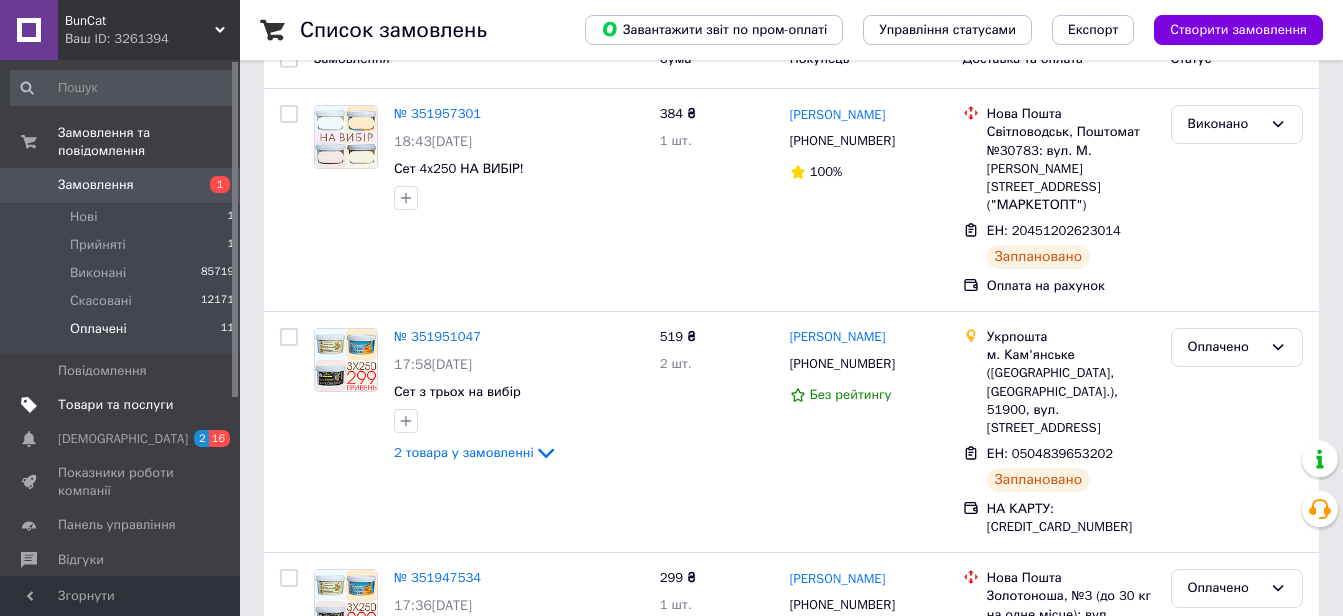 scroll, scrollTop: 200, scrollLeft: 0, axis: vertical 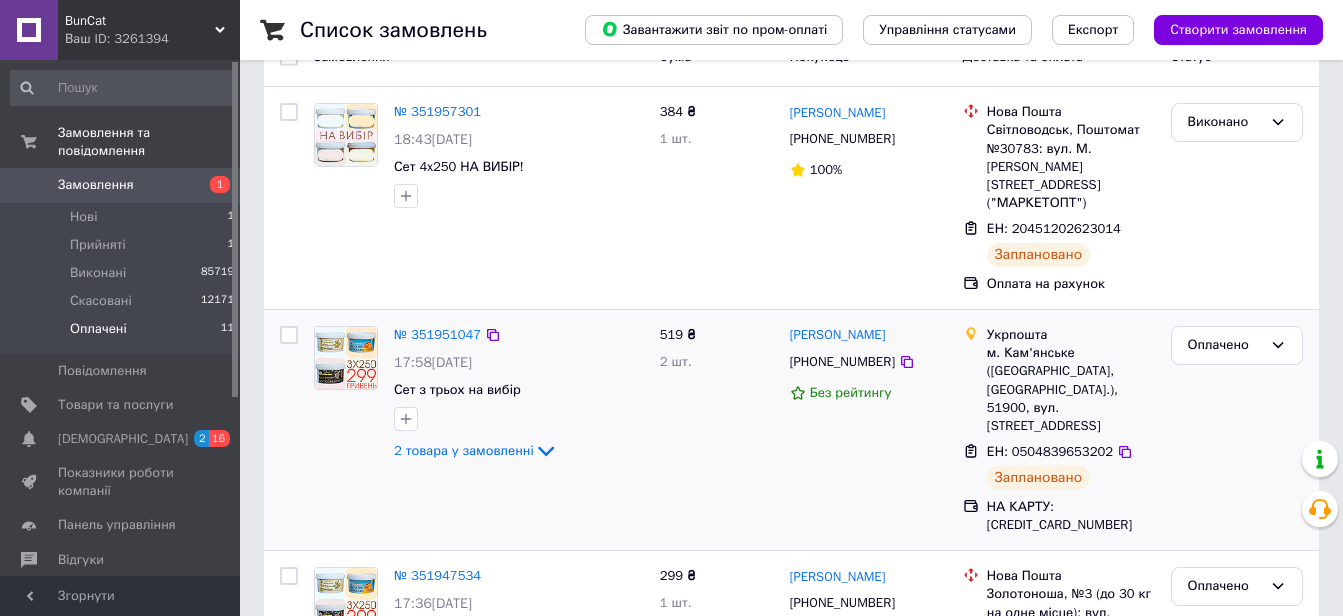 click at bounding box center [289, 335] 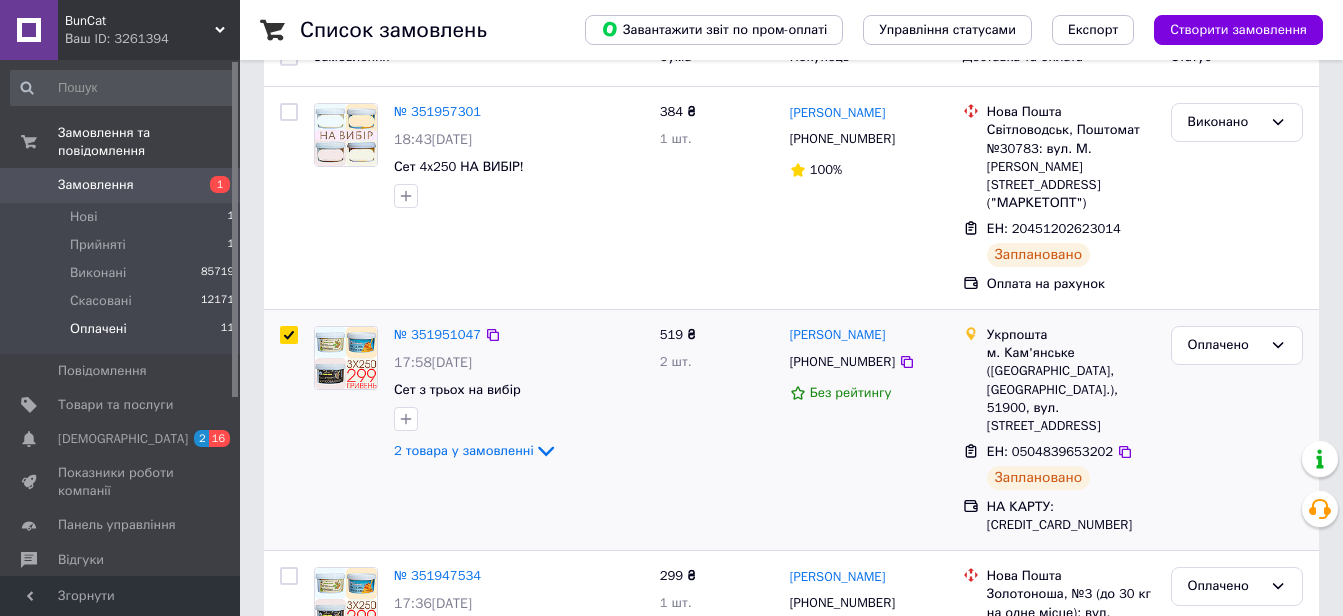 checkbox on "true" 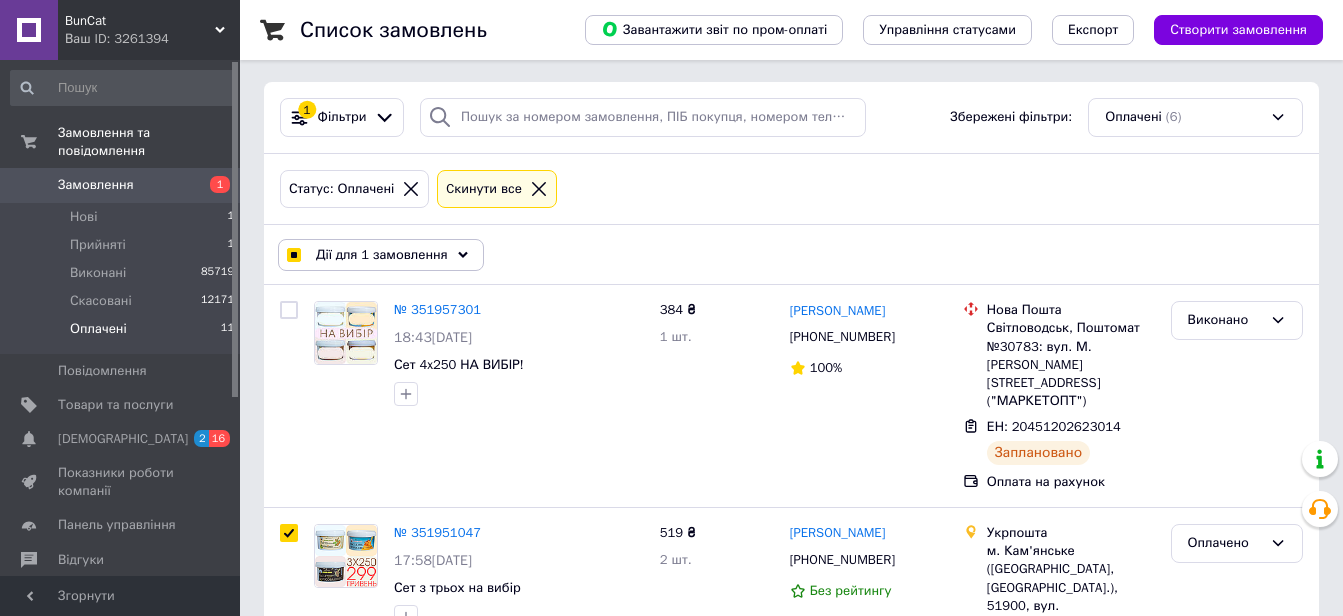 scroll, scrollTop: 0, scrollLeft: 0, axis: both 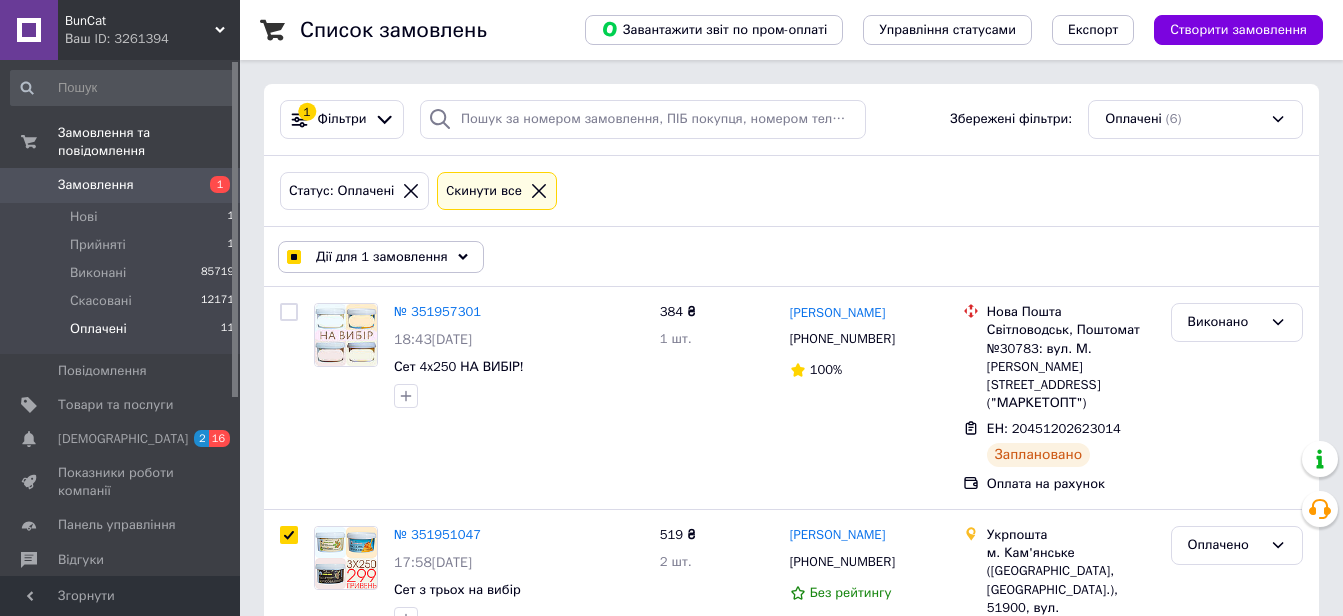 click on "Дії для 1 замовлення" at bounding box center [382, 257] 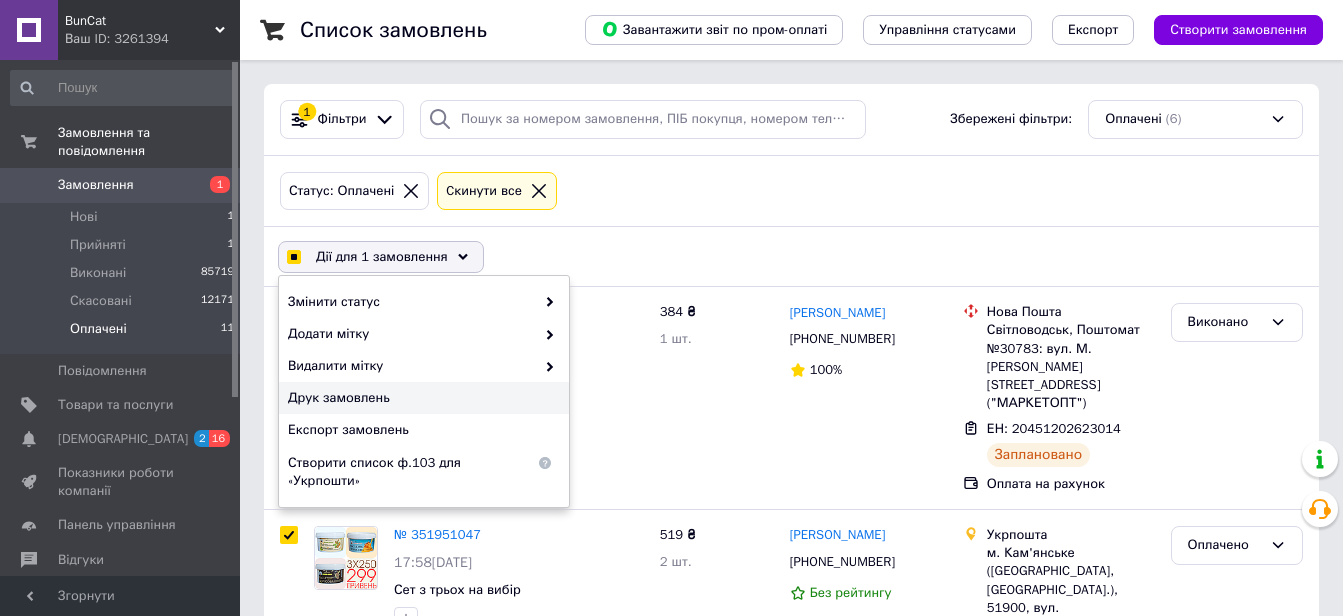 click on "Друк замовлень" at bounding box center (421, 398) 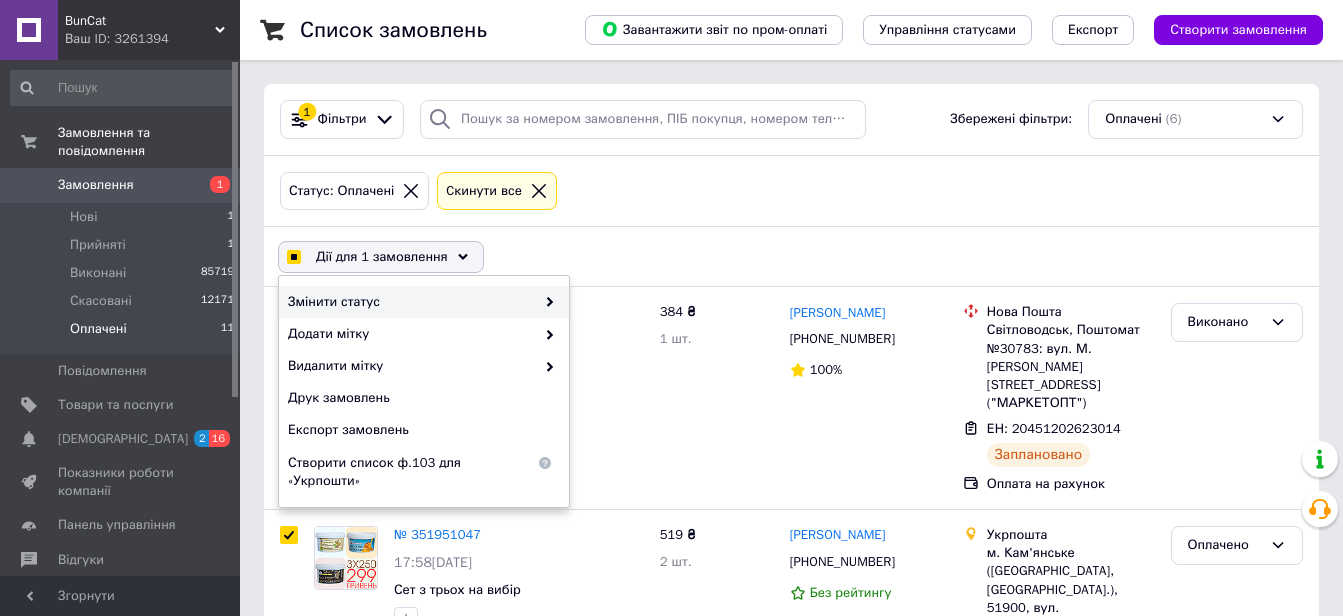 checkbox on "true" 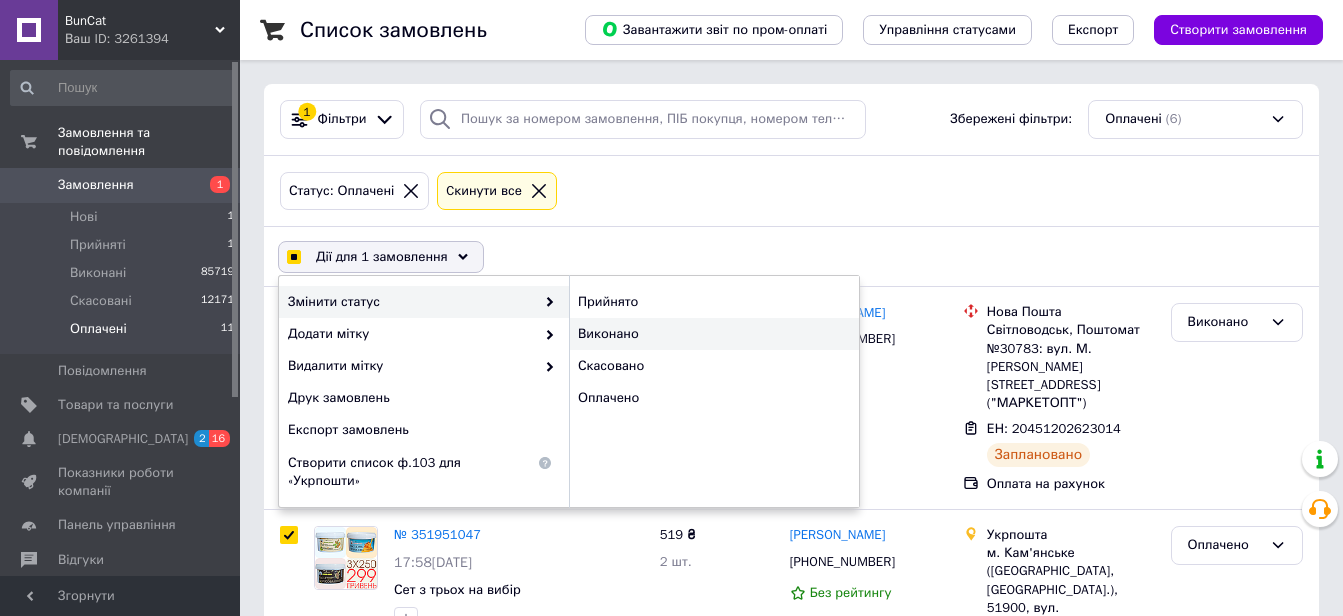 click on "Виконано" at bounding box center [714, 334] 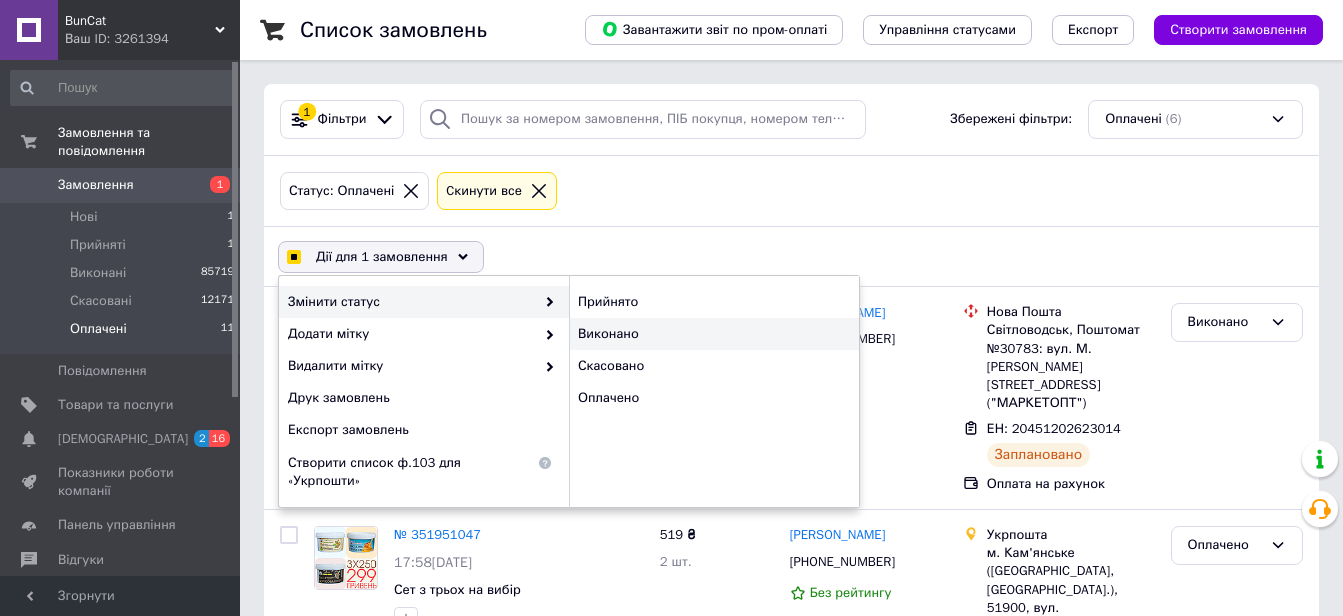 checkbox on "false" 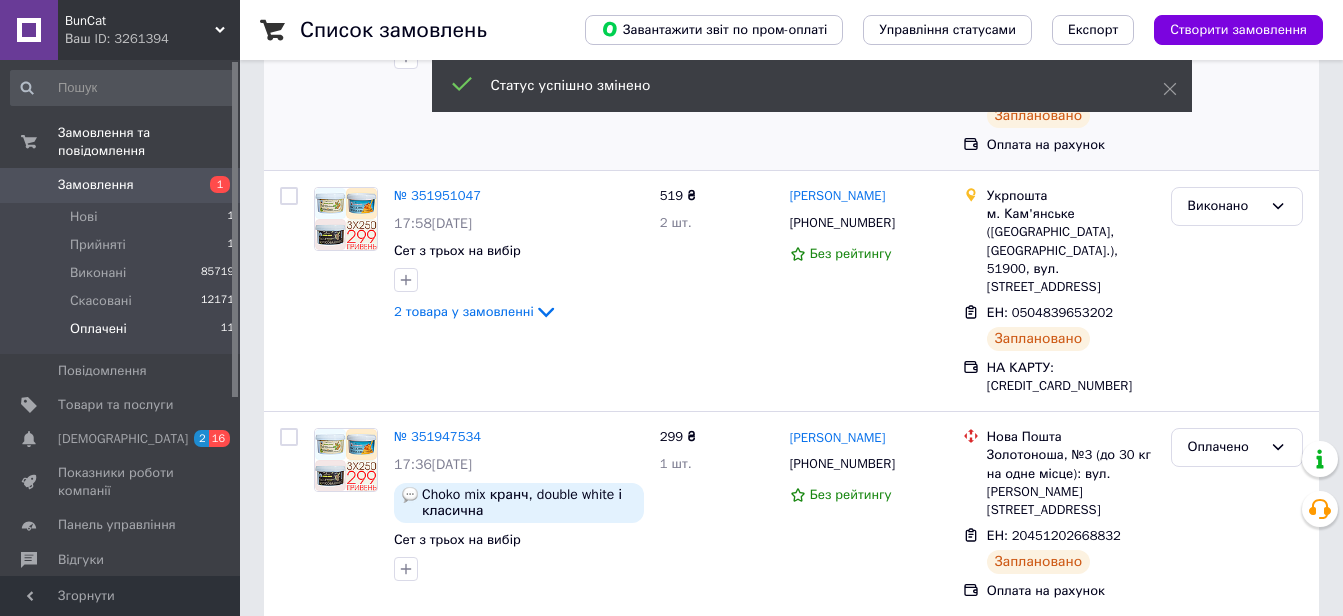 scroll, scrollTop: 400, scrollLeft: 0, axis: vertical 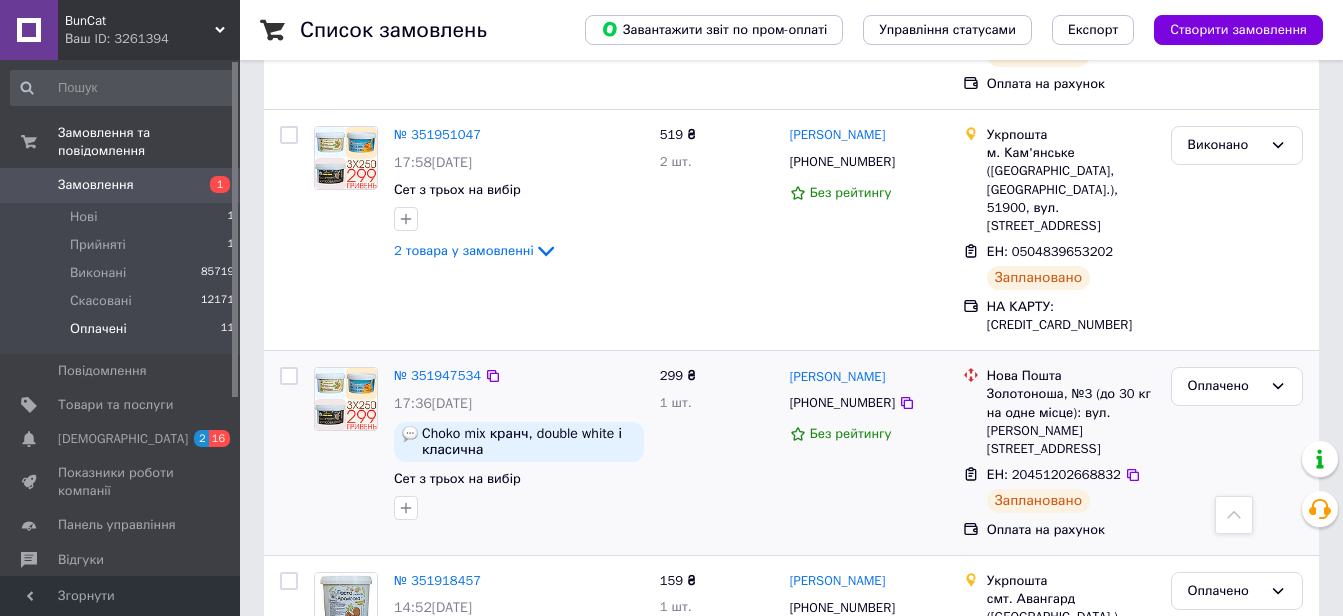 click at bounding box center [289, 376] 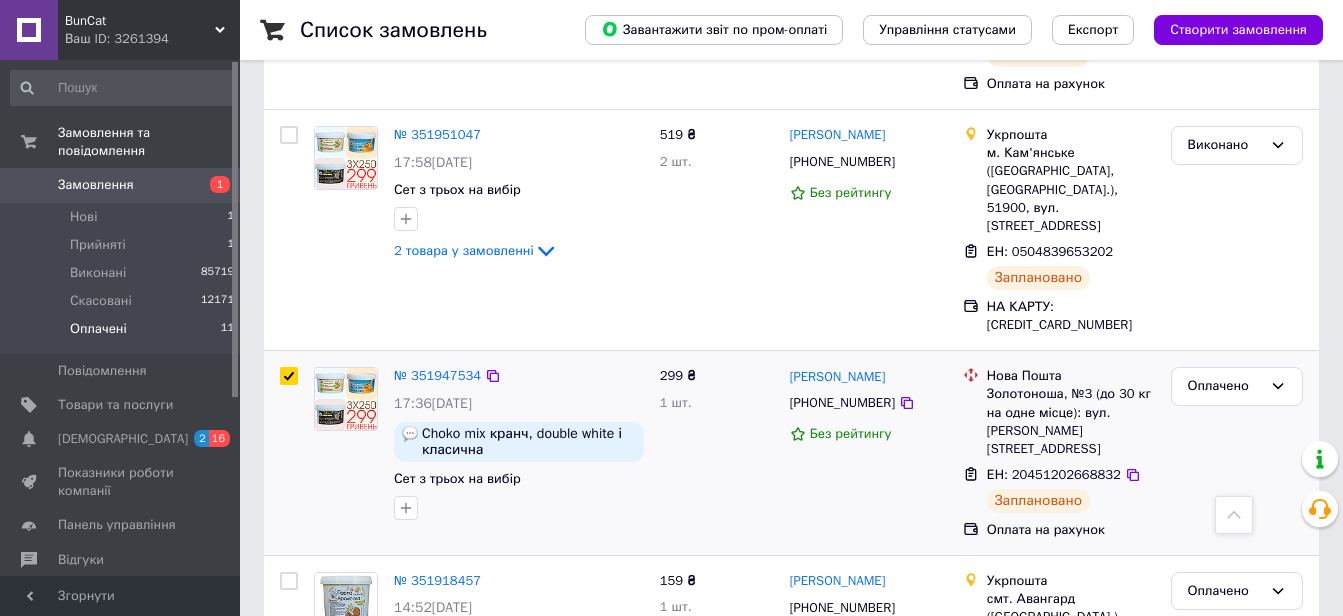 checkbox on "true" 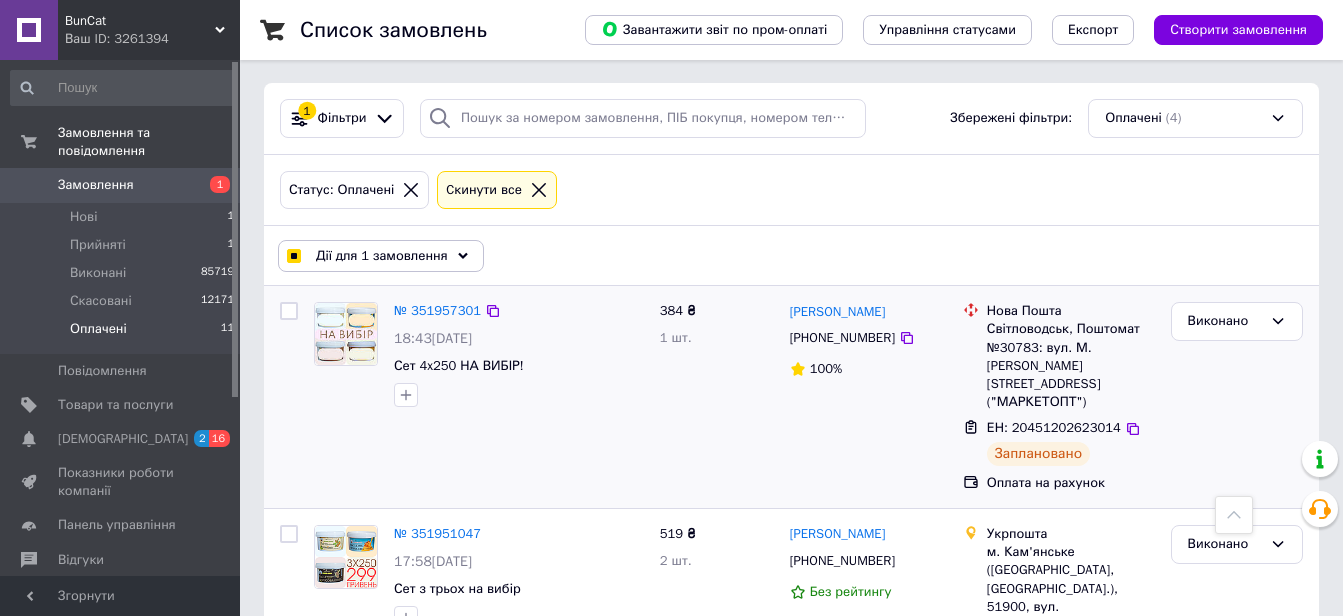 scroll, scrollTop: 0, scrollLeft: 0, axis: both 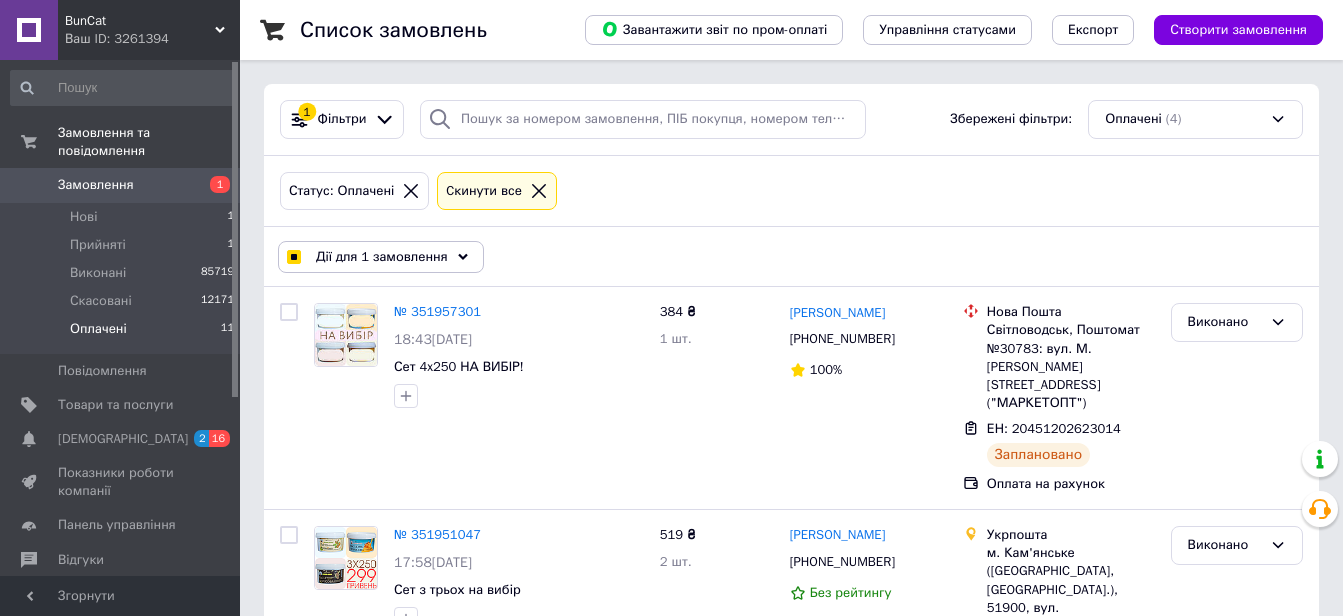 click on "Дії для 1 замовлення" at bounding box center (381, 257) 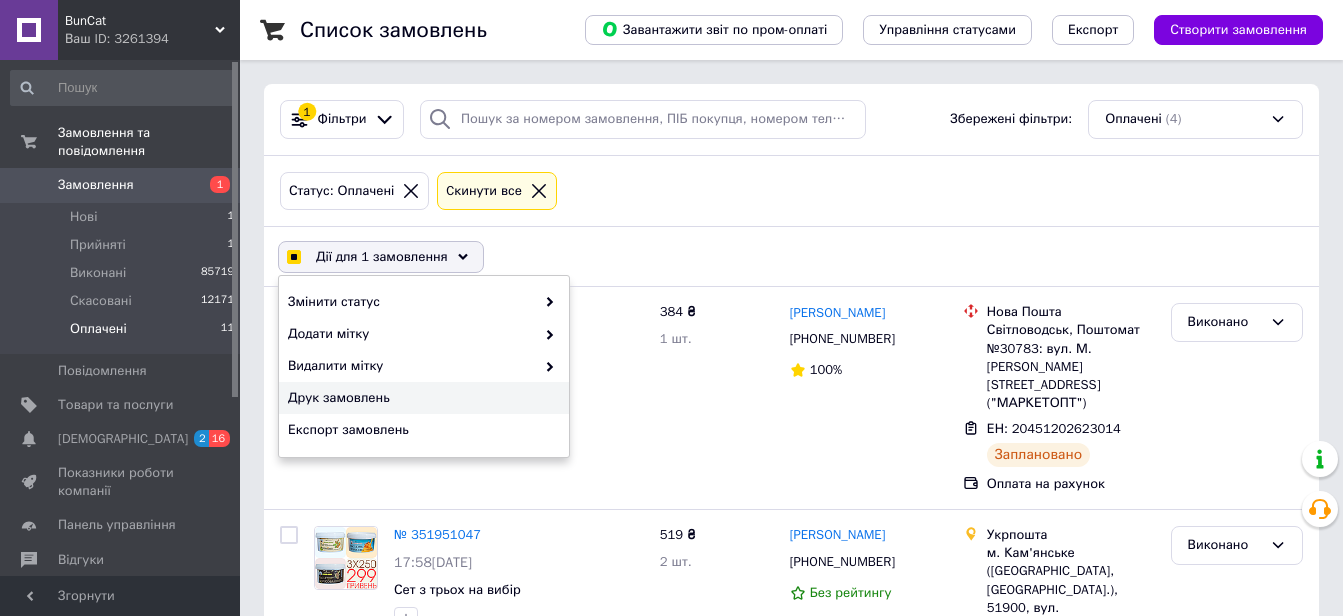 click on "Друк замовлень" at bounding box center (421, 398) 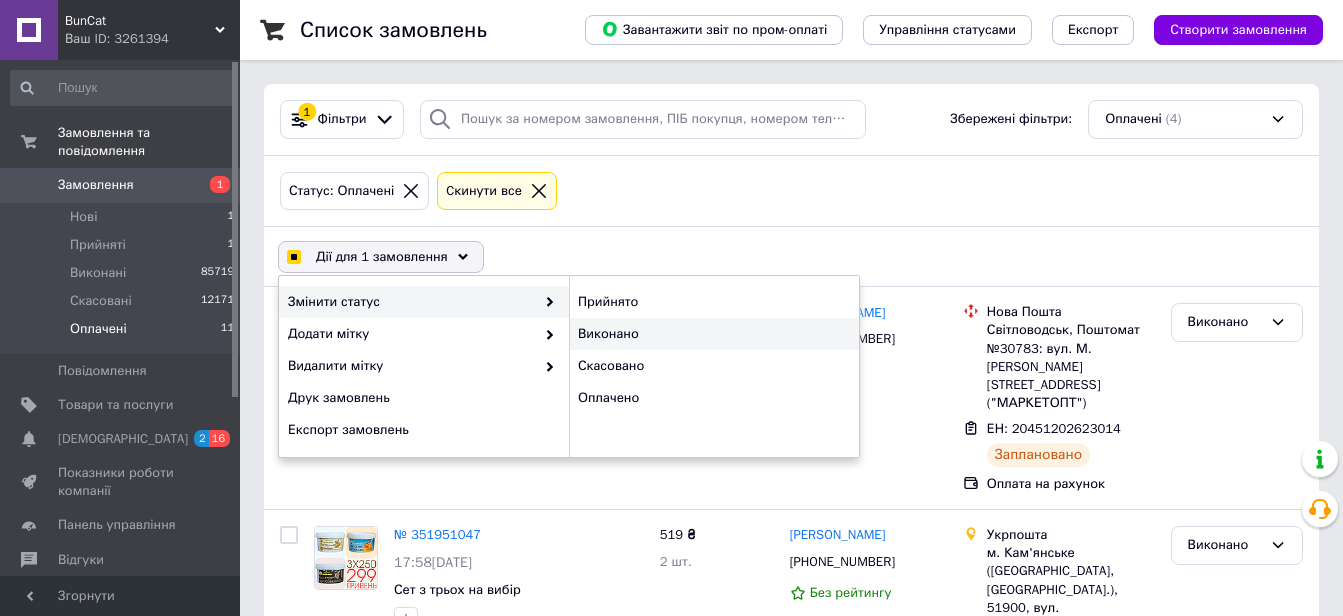 checkbox on "true" 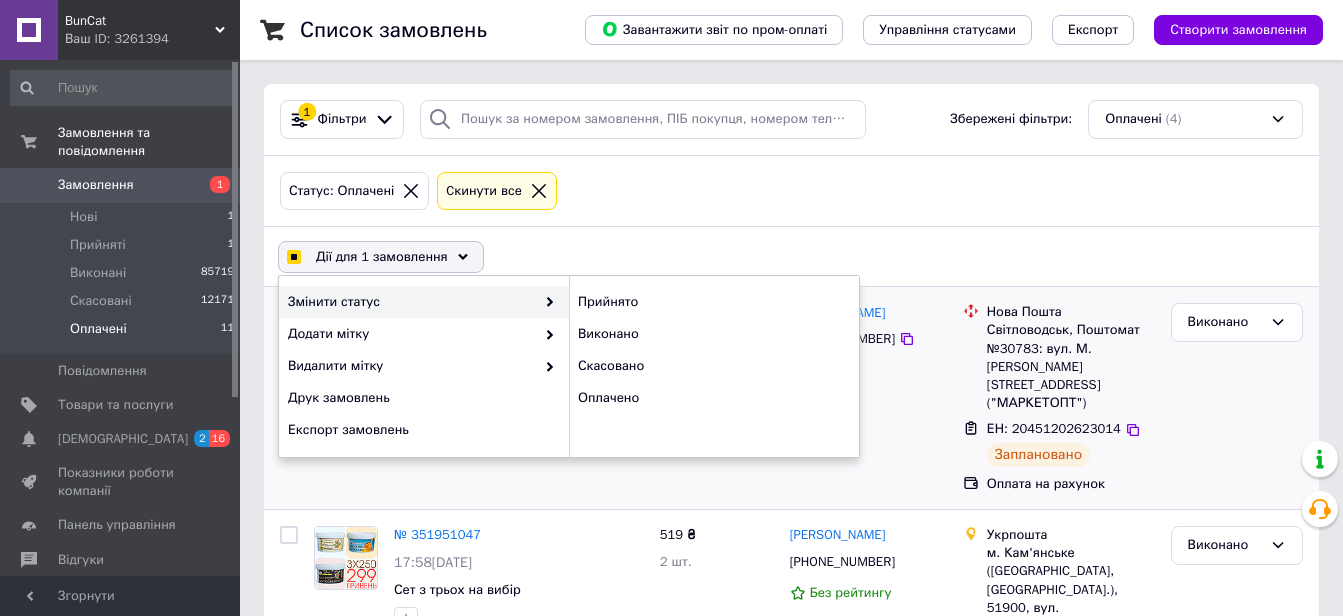 checkbox on "false" 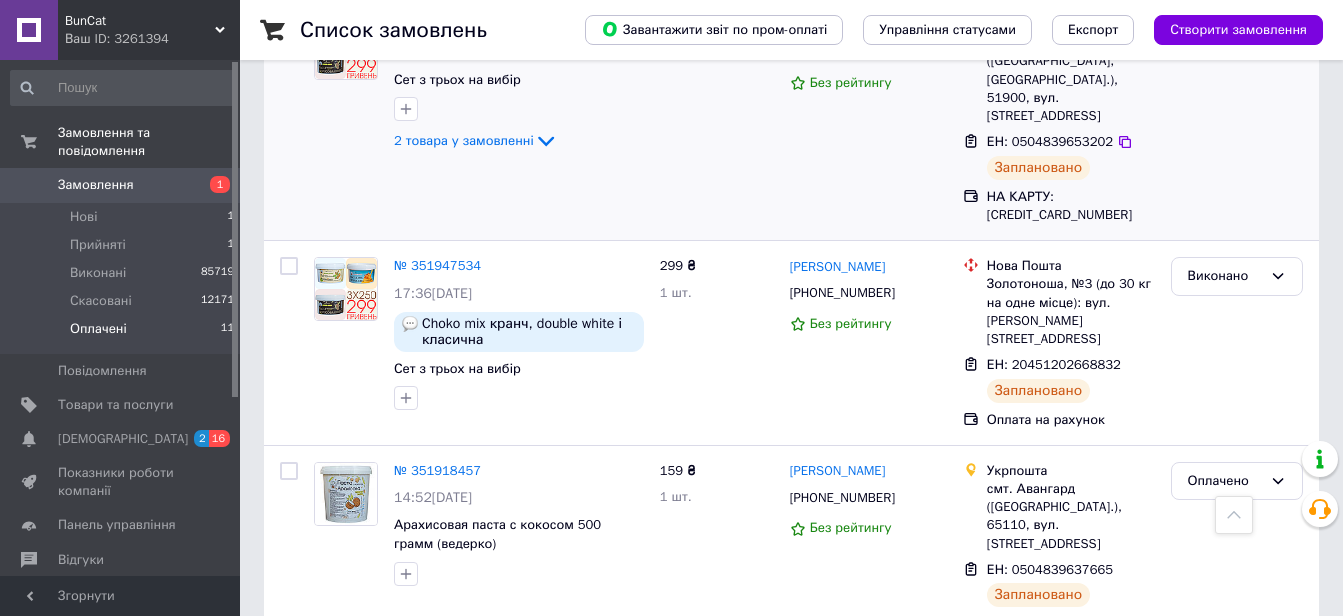 scroll, scrollTop: 513, scrollLeft: 0, axis: vertical 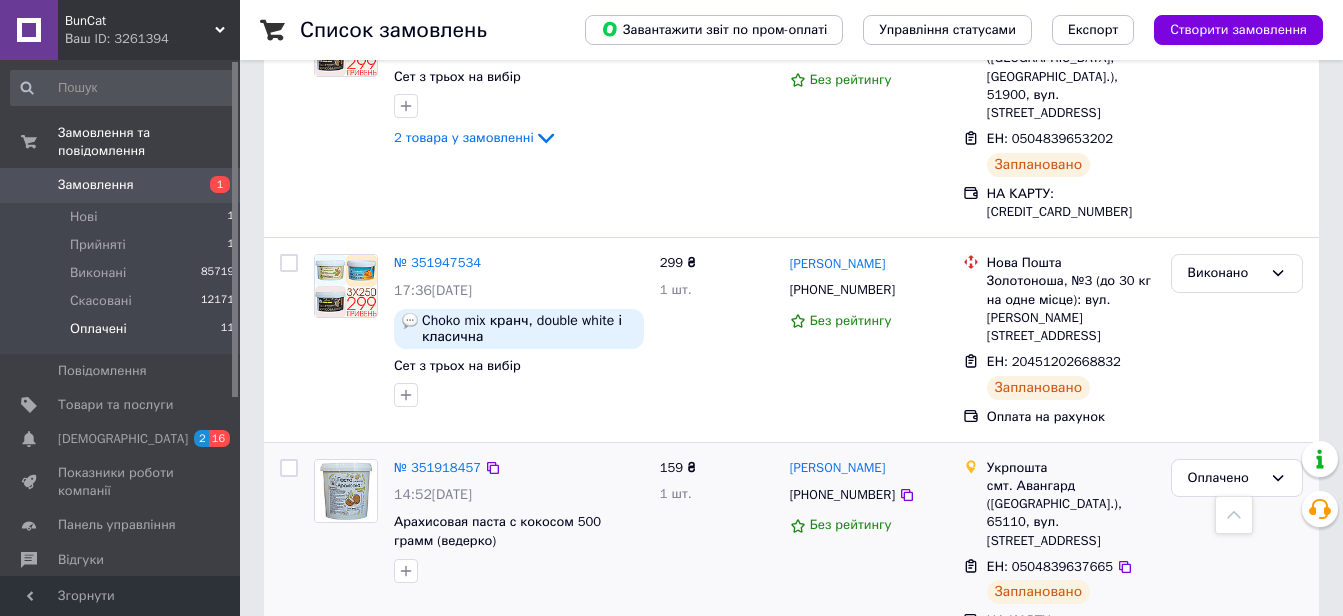 click at bounding box center [289, 468] 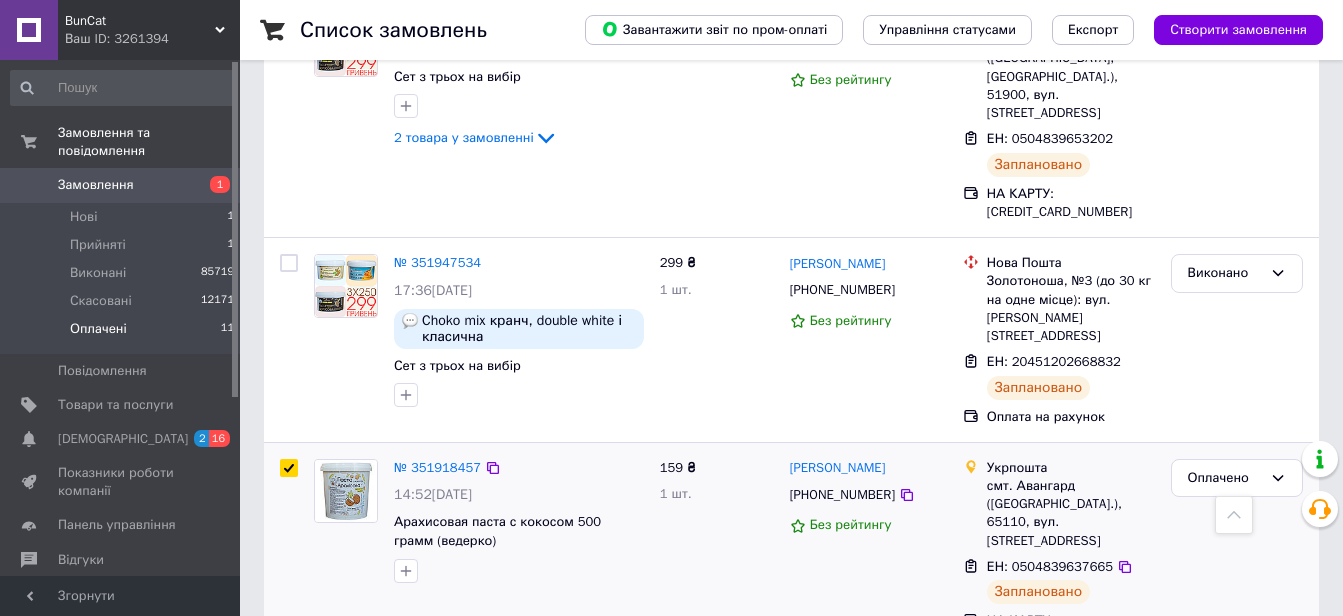 checkbox on "true" 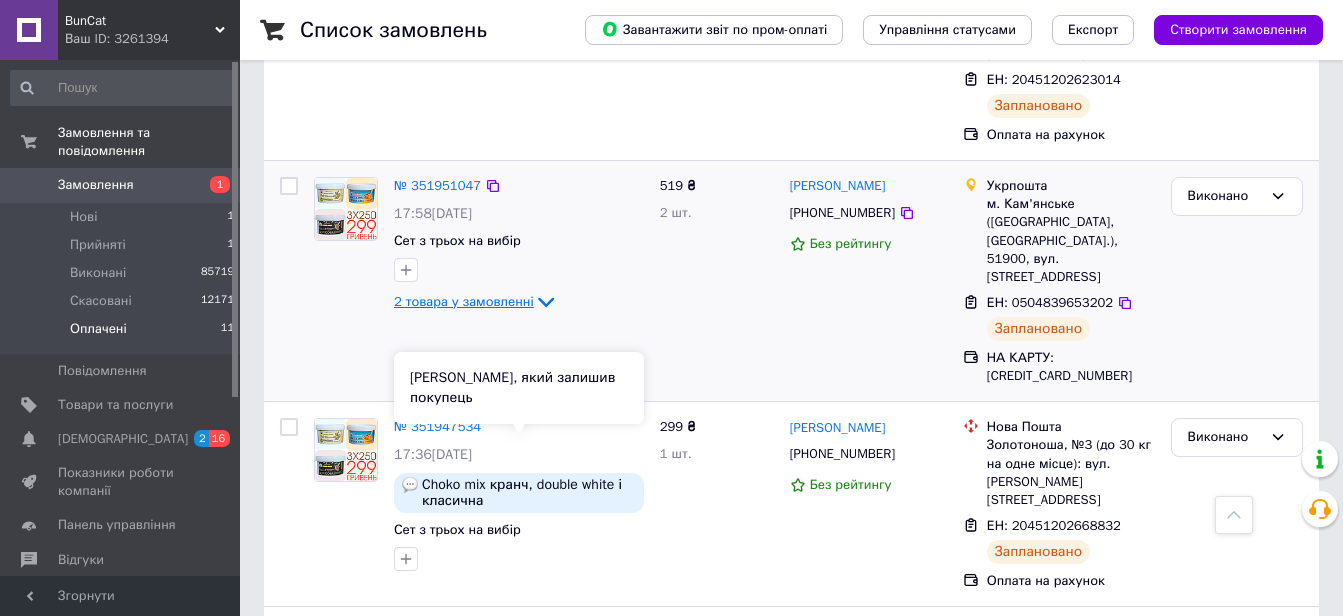scroll, scrollTop: 113, scrollLeft: 0, axis: vertical 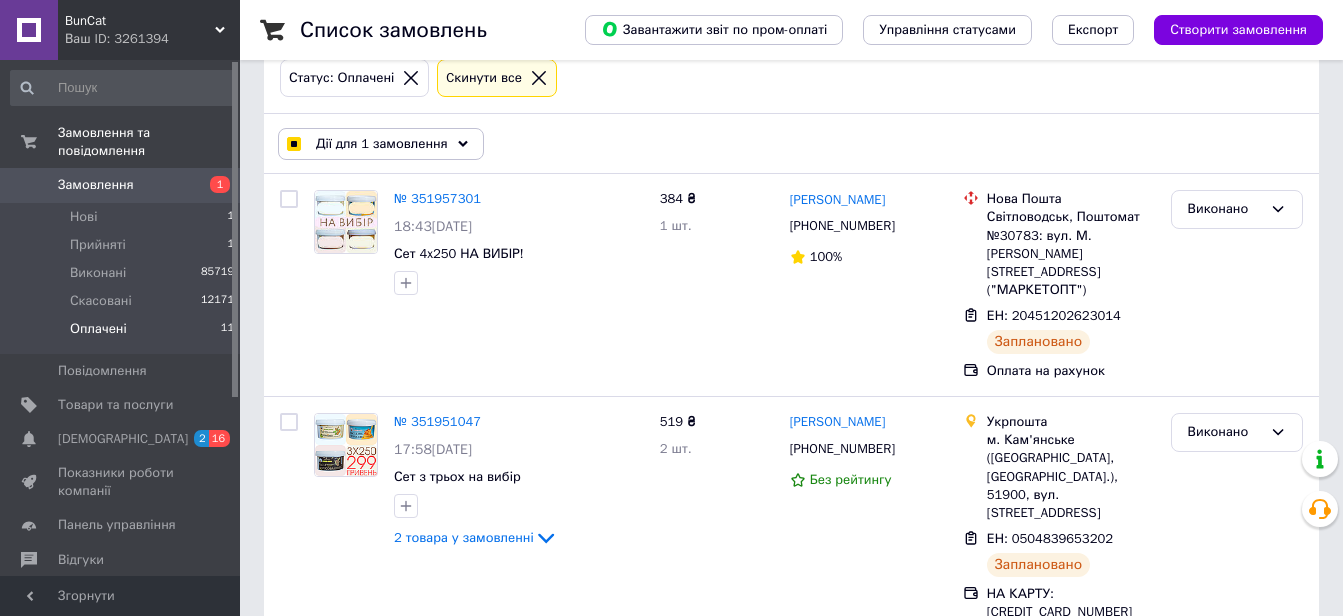 click on "Дії для 1 замовлення" at bounding box center [382, 144] 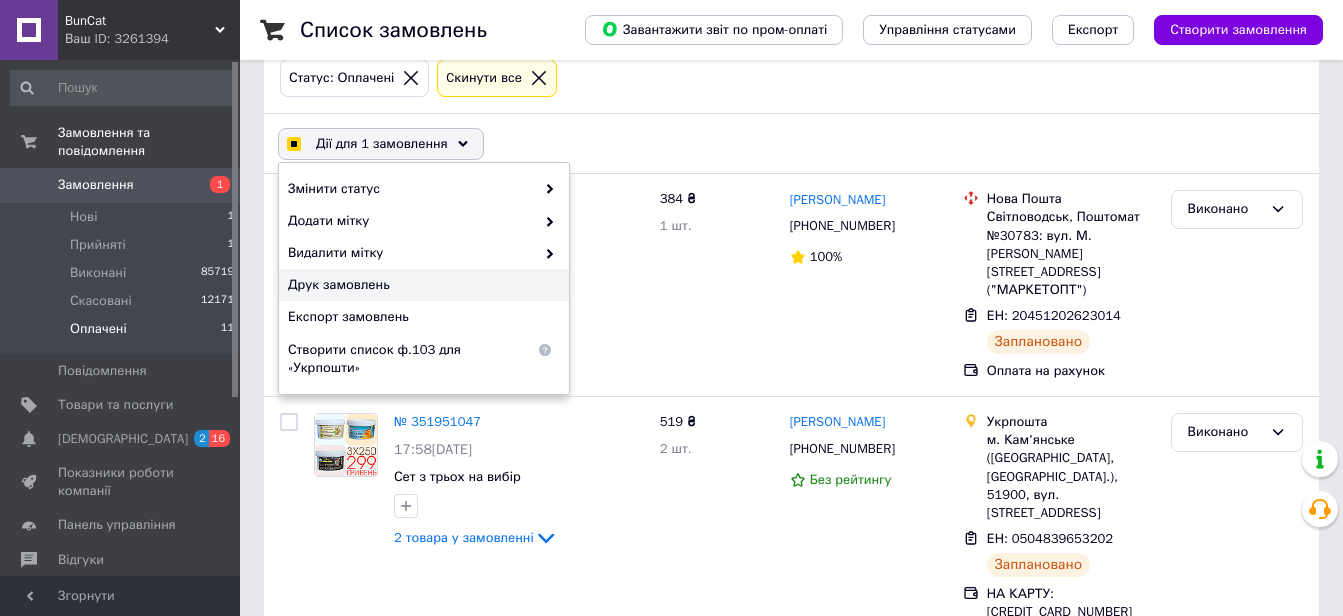 click on "Друк замовлень" at bounding box center [421, 285] 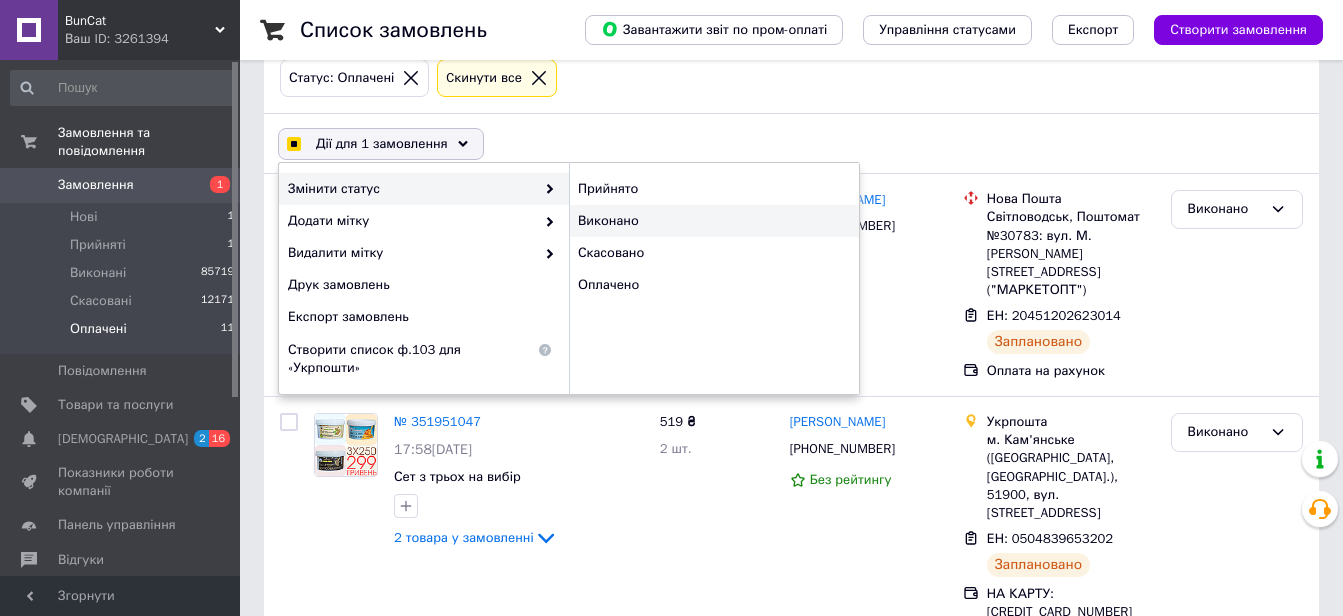checkbox on "true" 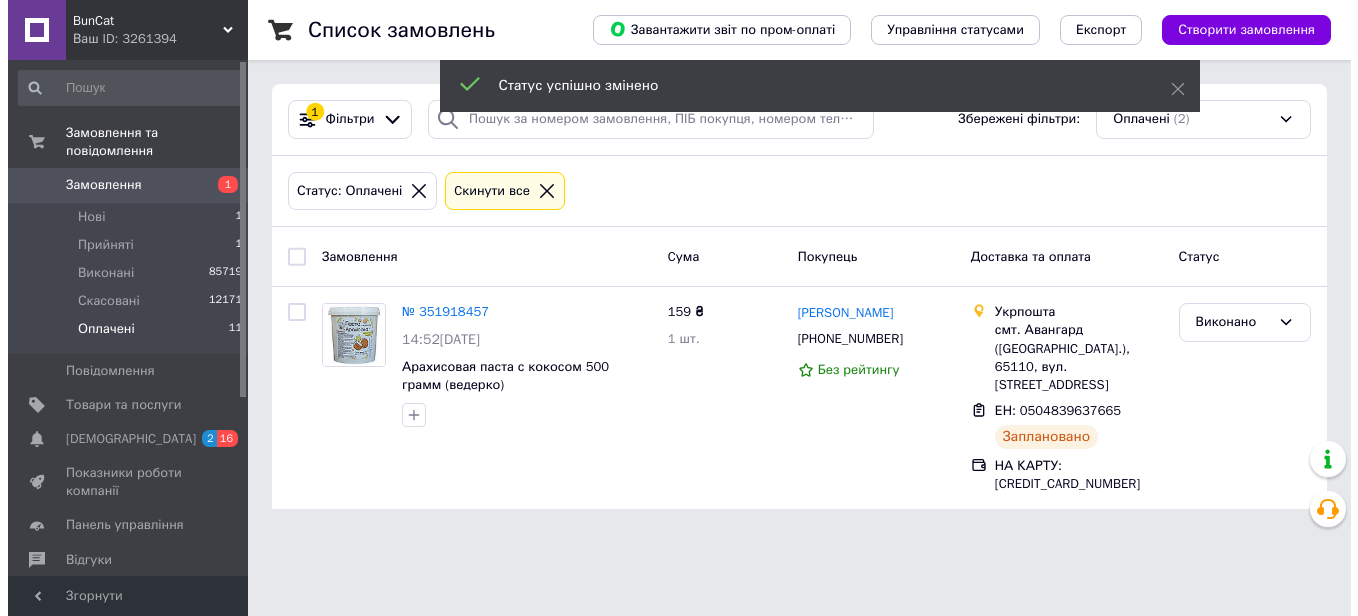 scroll, scrollTop: 0, scrollLeft: 0, axis: both 